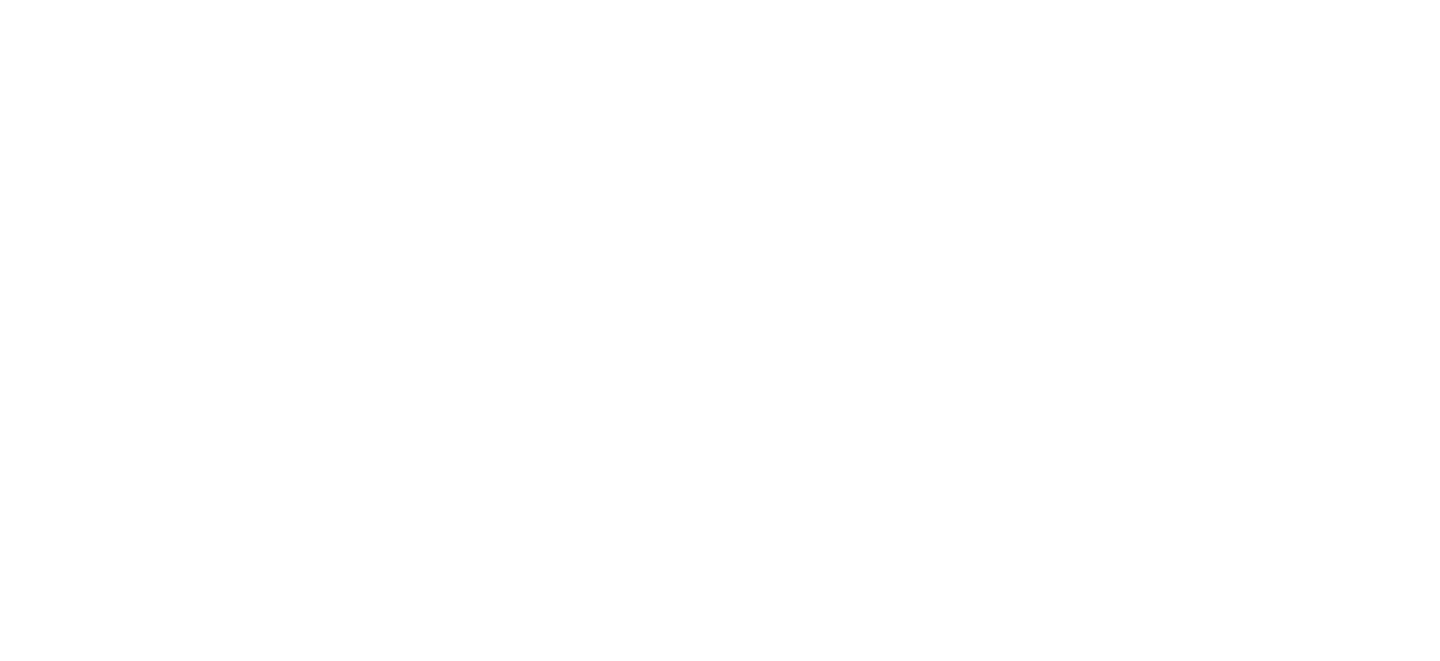 scroll, scrollTop: 0, scrollLeft: 0, axis: both 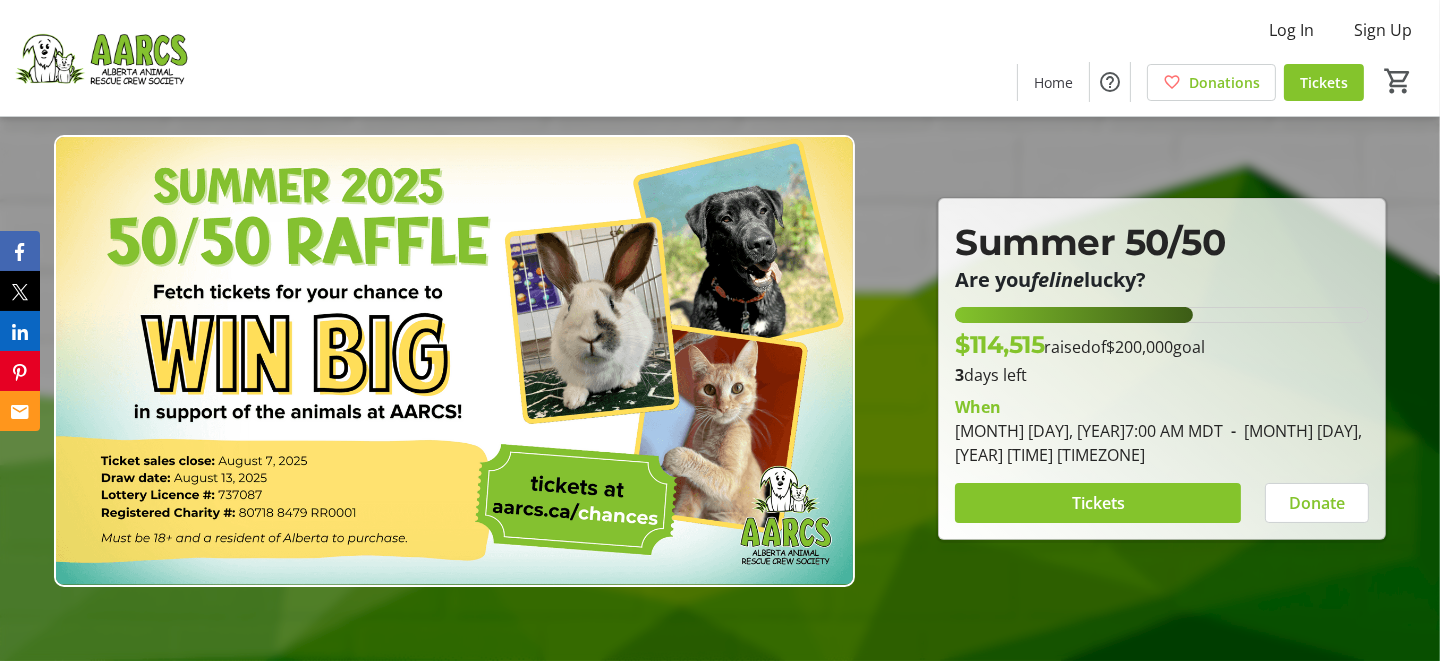 drag, startPoint x: 0, startPoint y: 0, endPoint x: 15, endPoint y: 522, distance: 522.21545 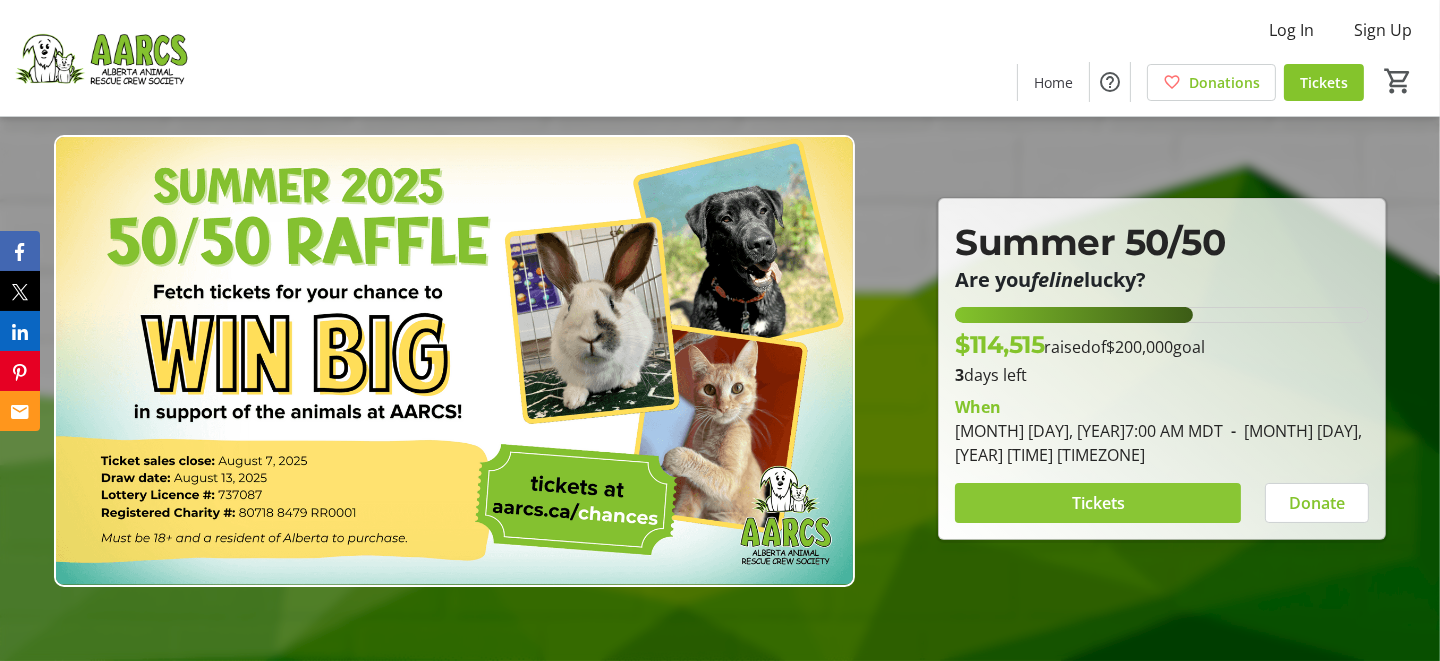 click on "Tickets" at bounding box center [1098, 503] 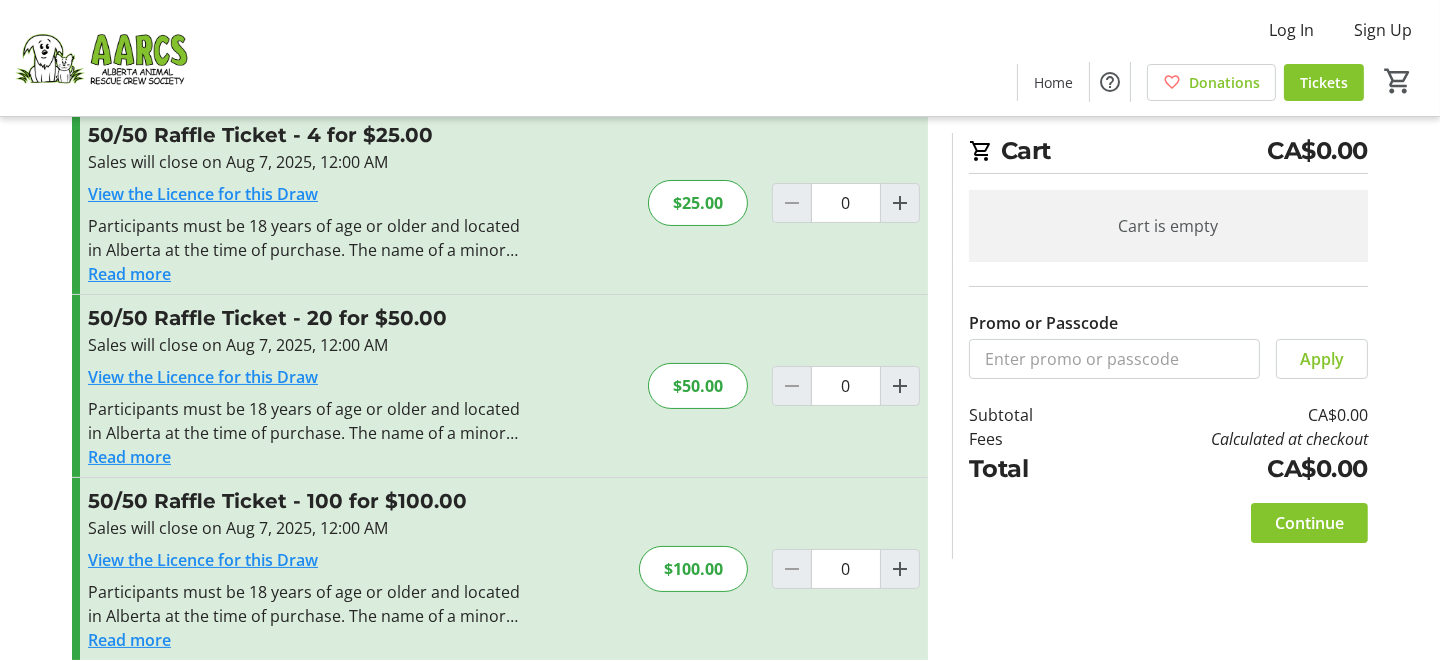 scroll, scrollTop: 258, scrollLeft: 0, axis: vertical 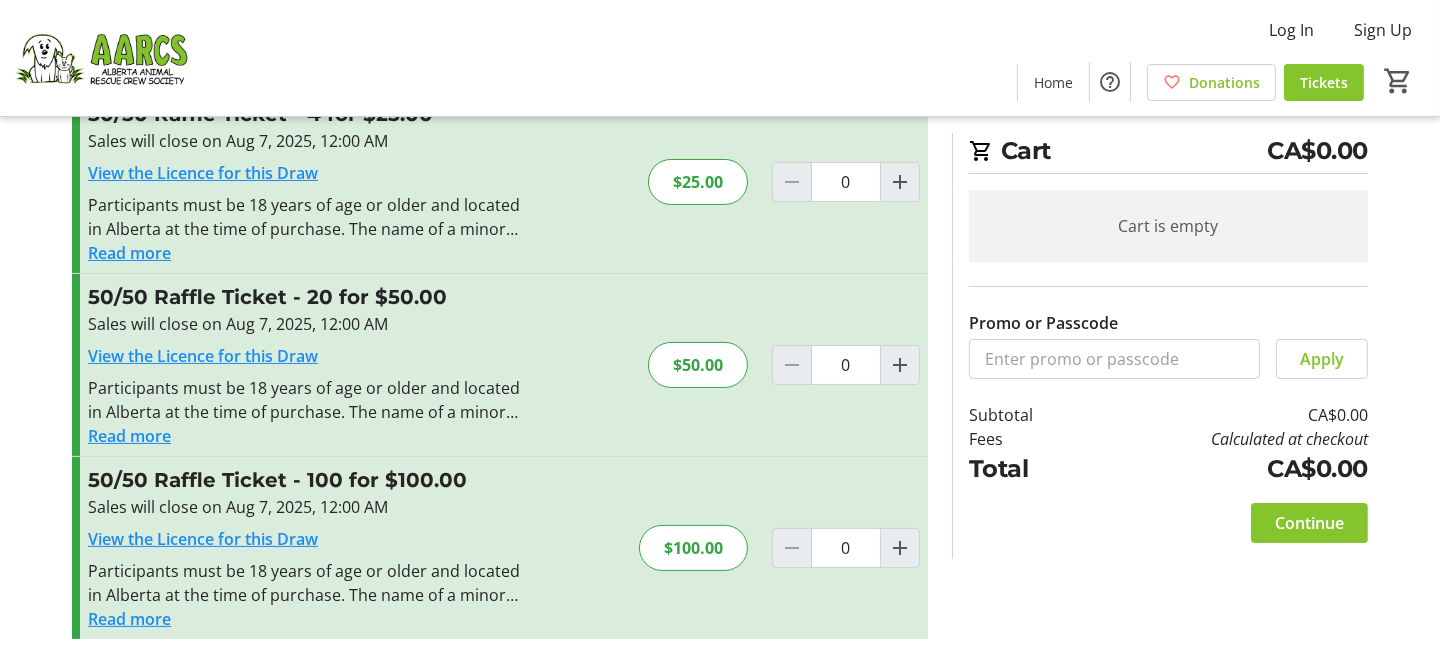 click on "Read more" 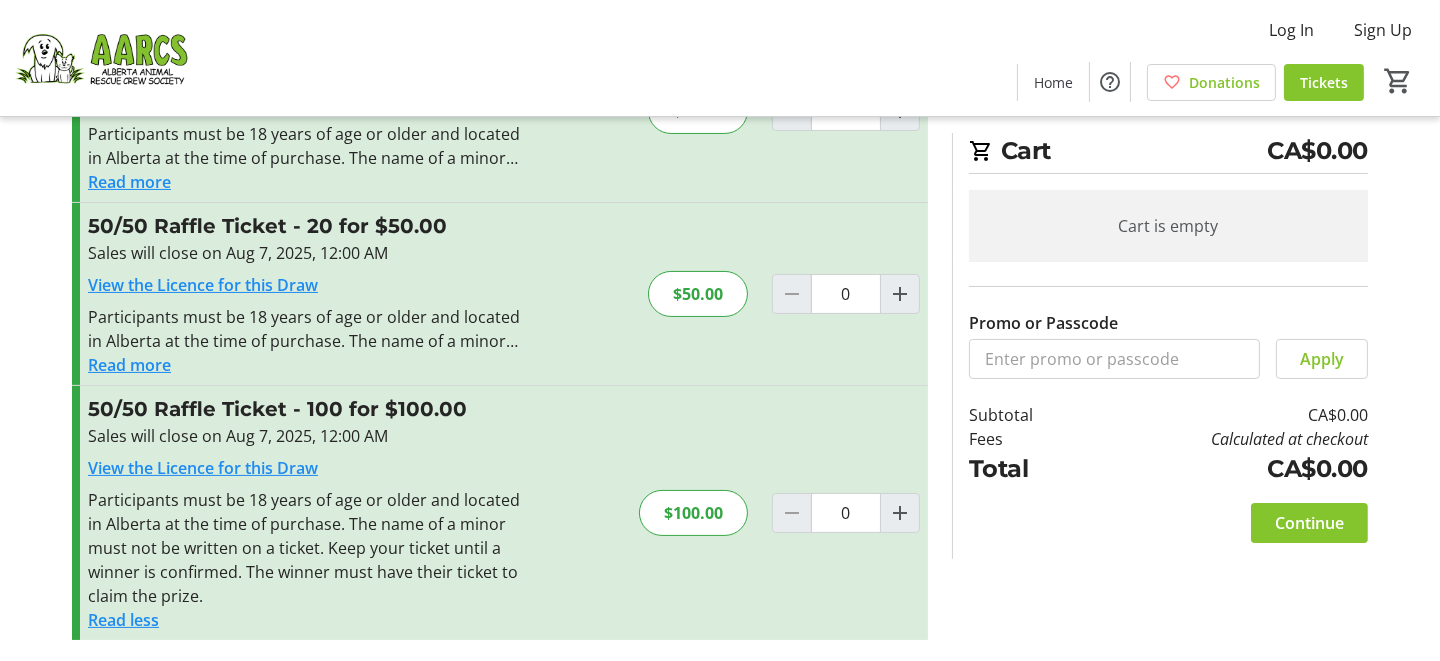 scroll, scrollTop: 330, scrollLeft: 0, axis: vertical 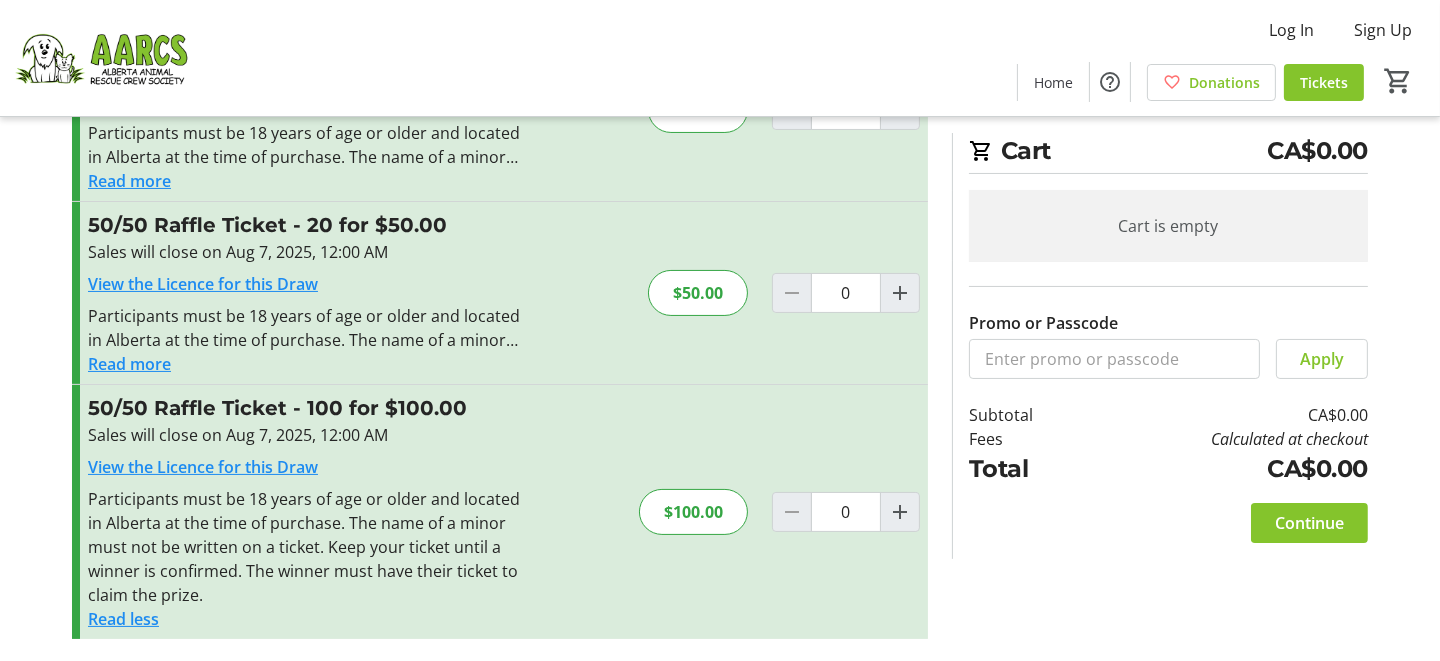 drag, startPoint x: 800, startPoint y: 412, endPoint x: 912, endPoint y: 14, distance: 413.4586 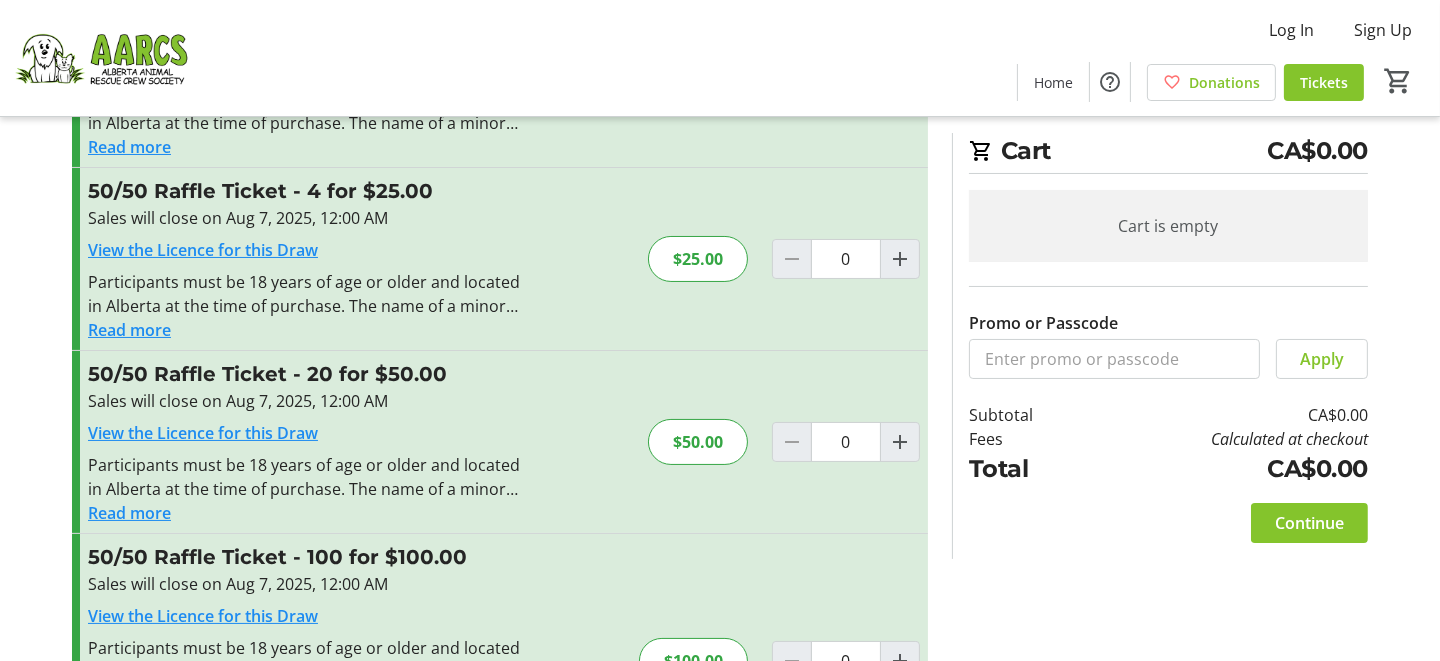 scroll, scrollTop: 330, scrollLeft: 0, axis: vertical 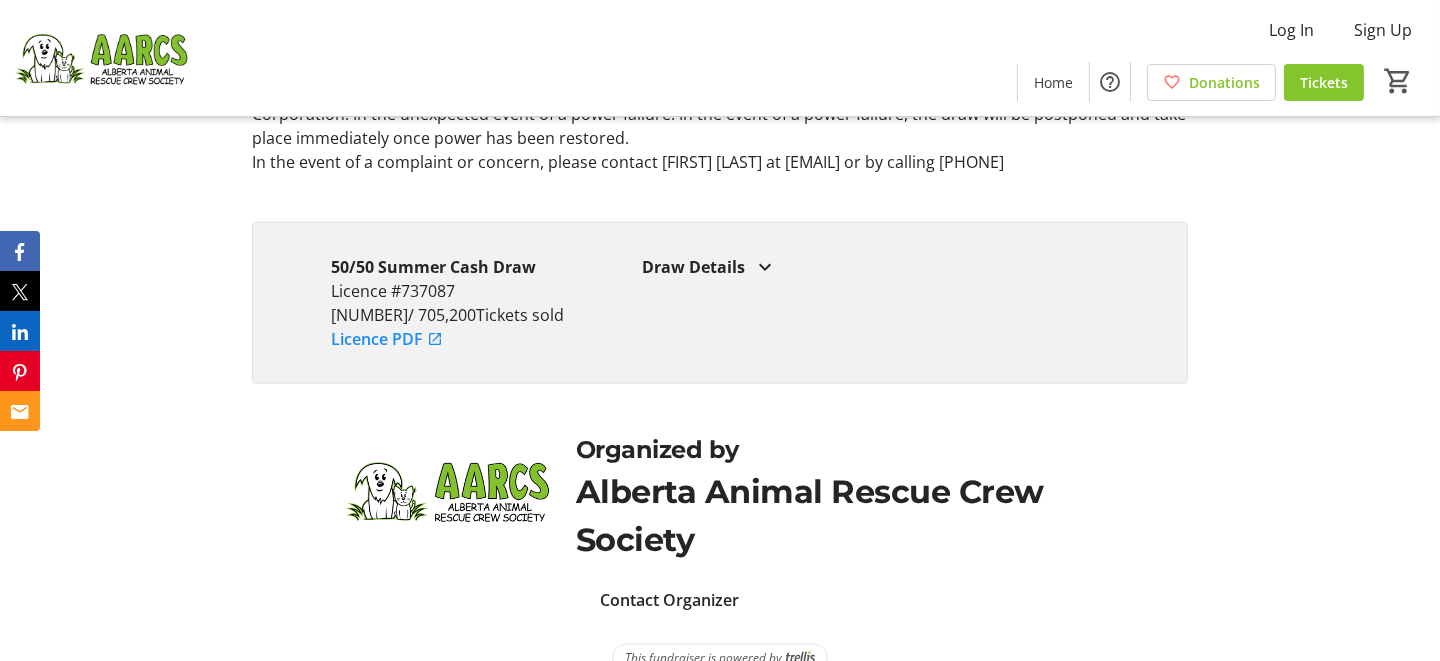 click on "Draw Details" at bounding box center (875, 267) 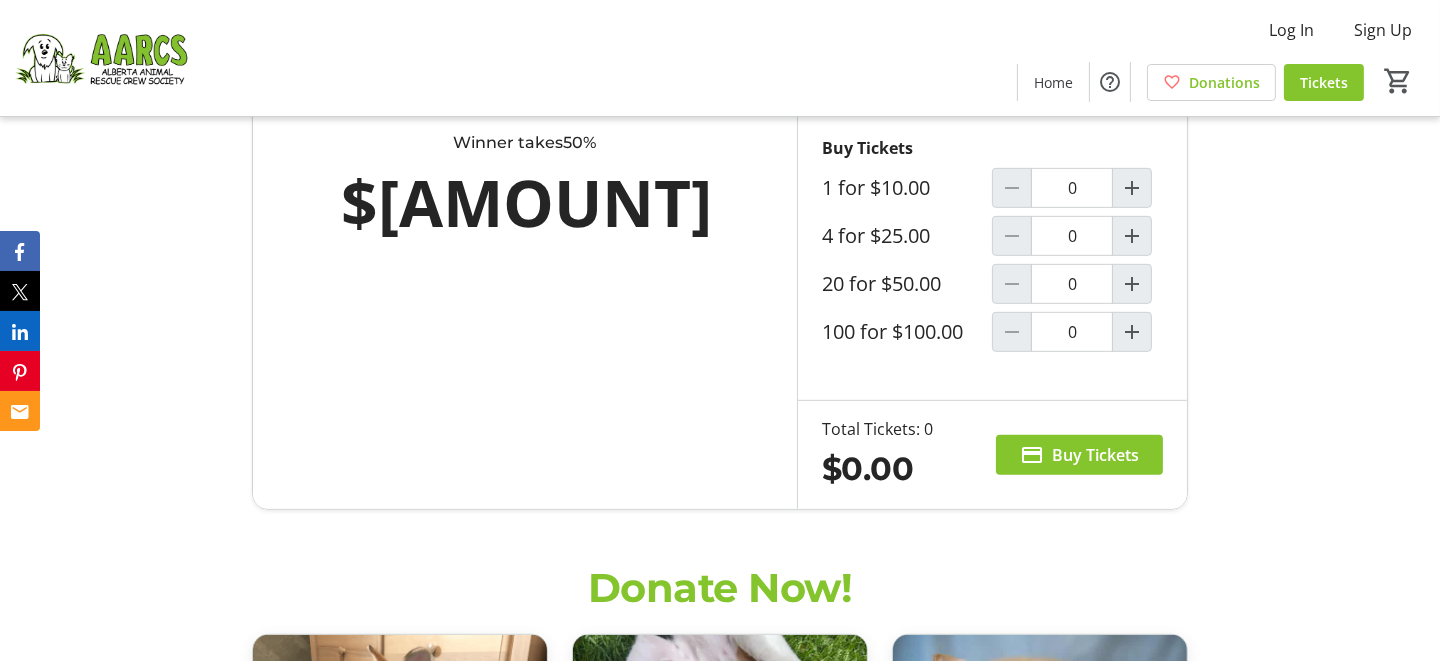 scroll, scrollTop: 1466, scrollLeft: 0, axis: vertical 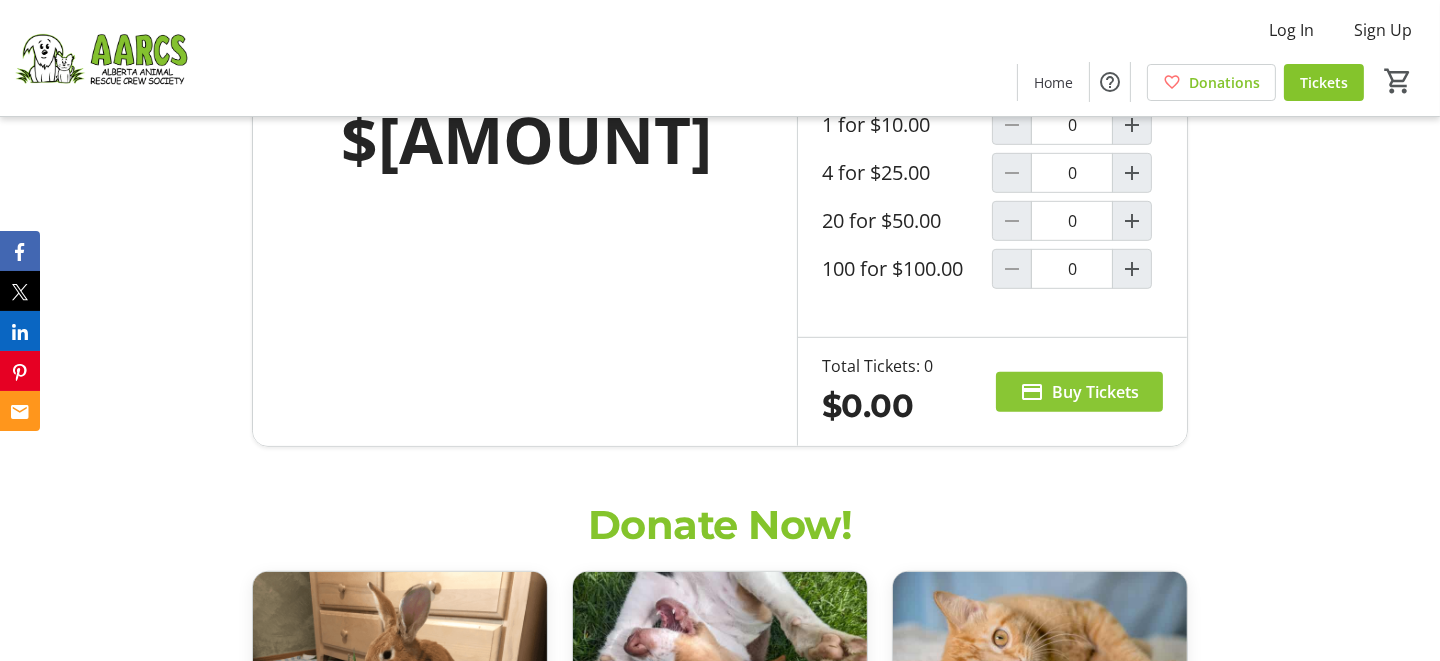 click on "Buy Tickets" at bounding box center (1095, 392) 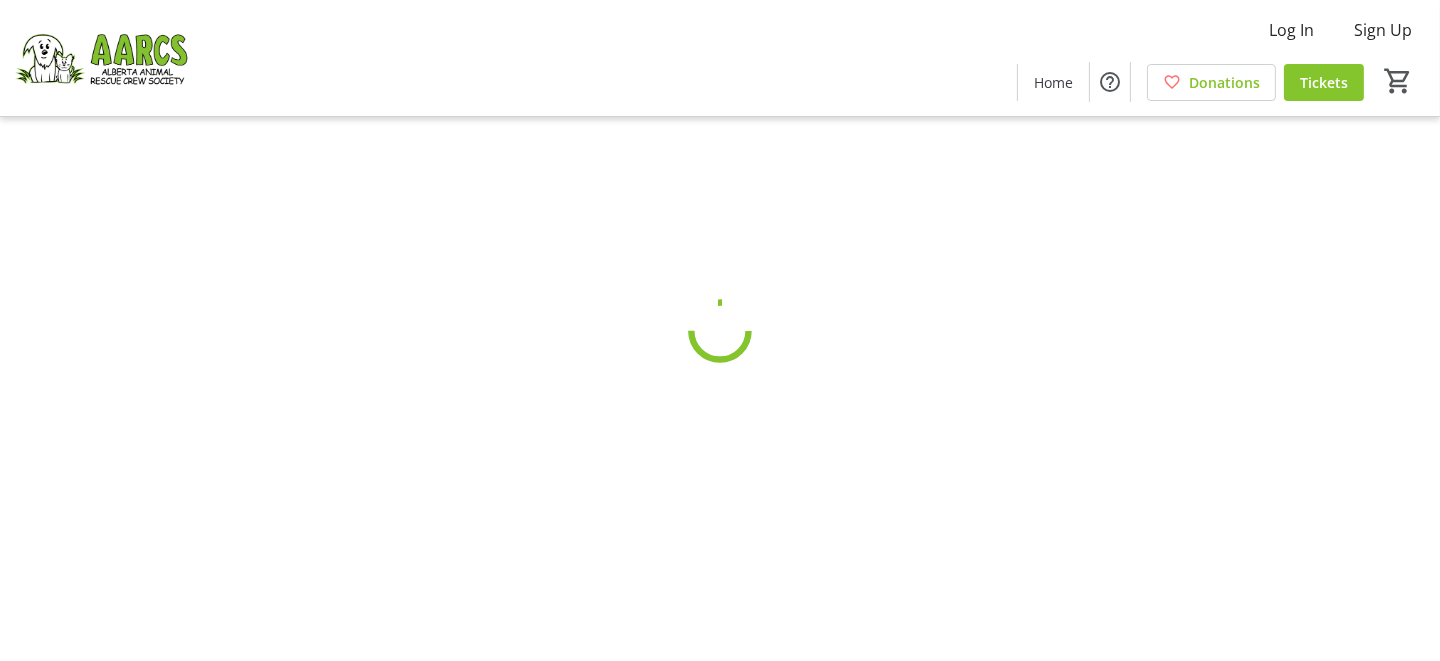 scroll, scrollTop: 0, scrollLeft: 0, axis: both 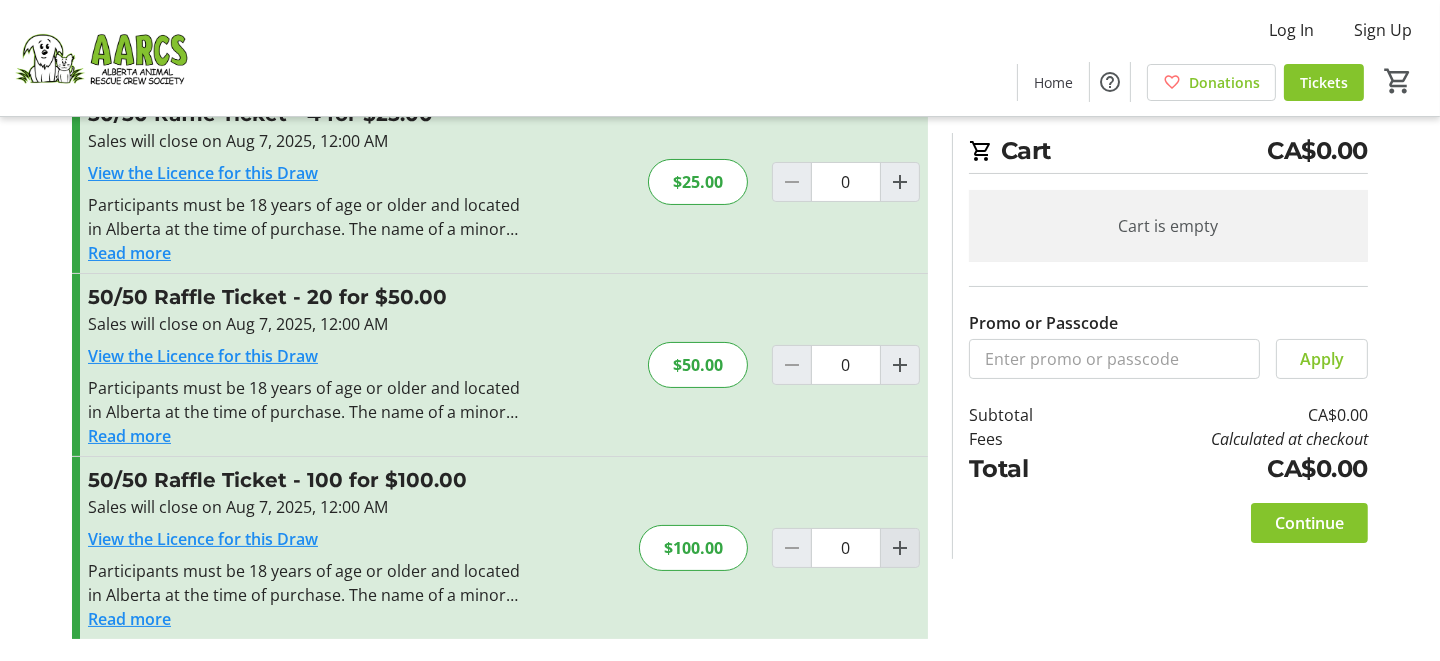click 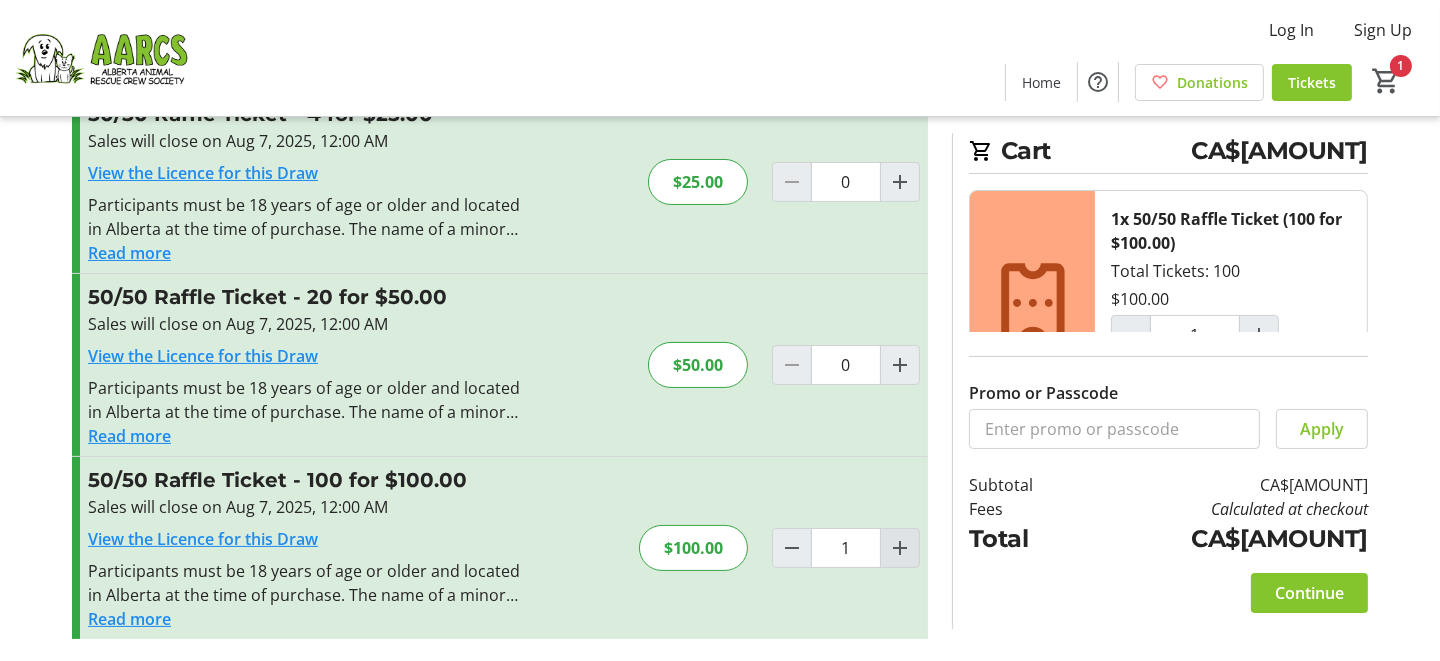 click 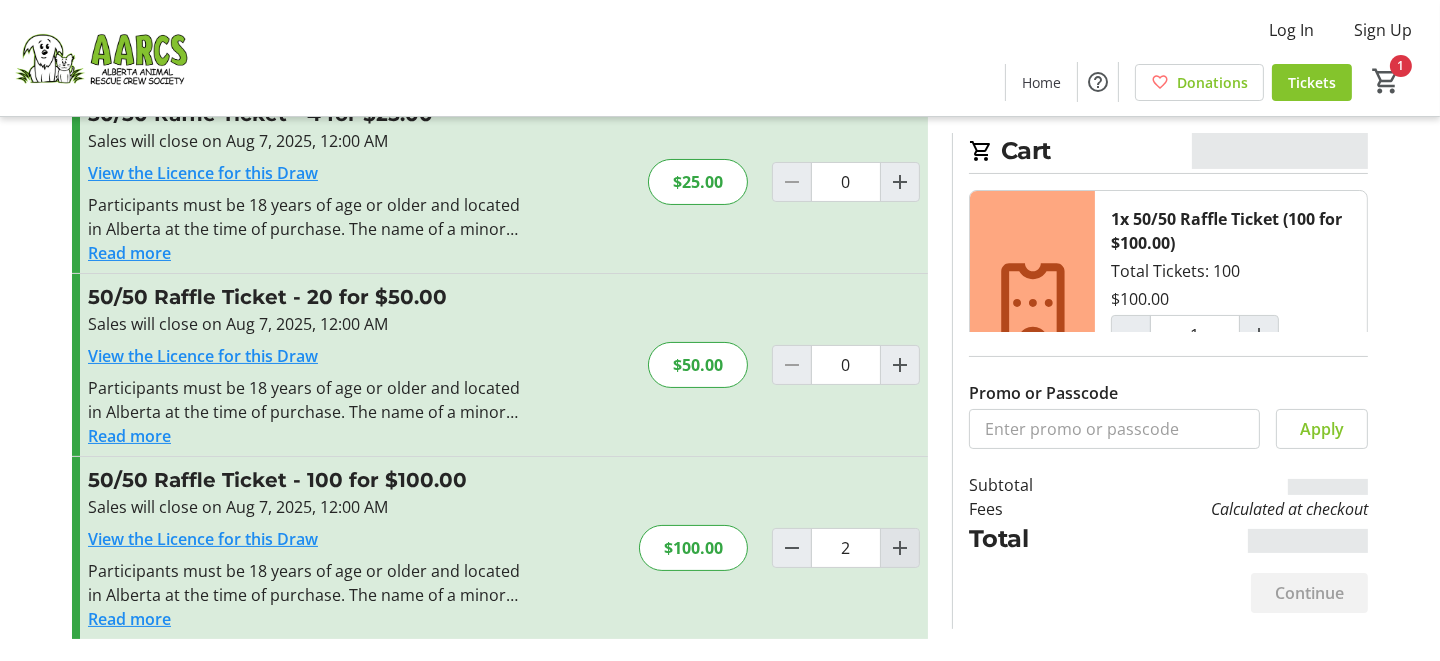type on "2" 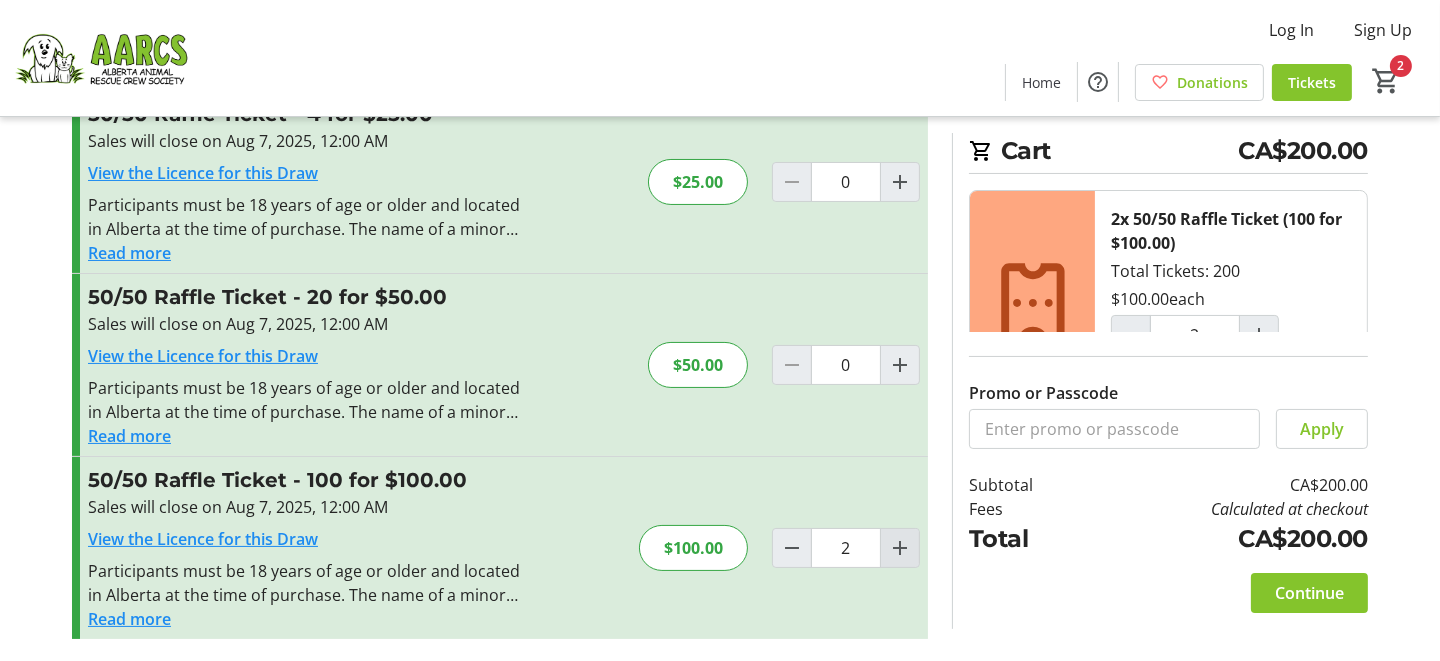 click 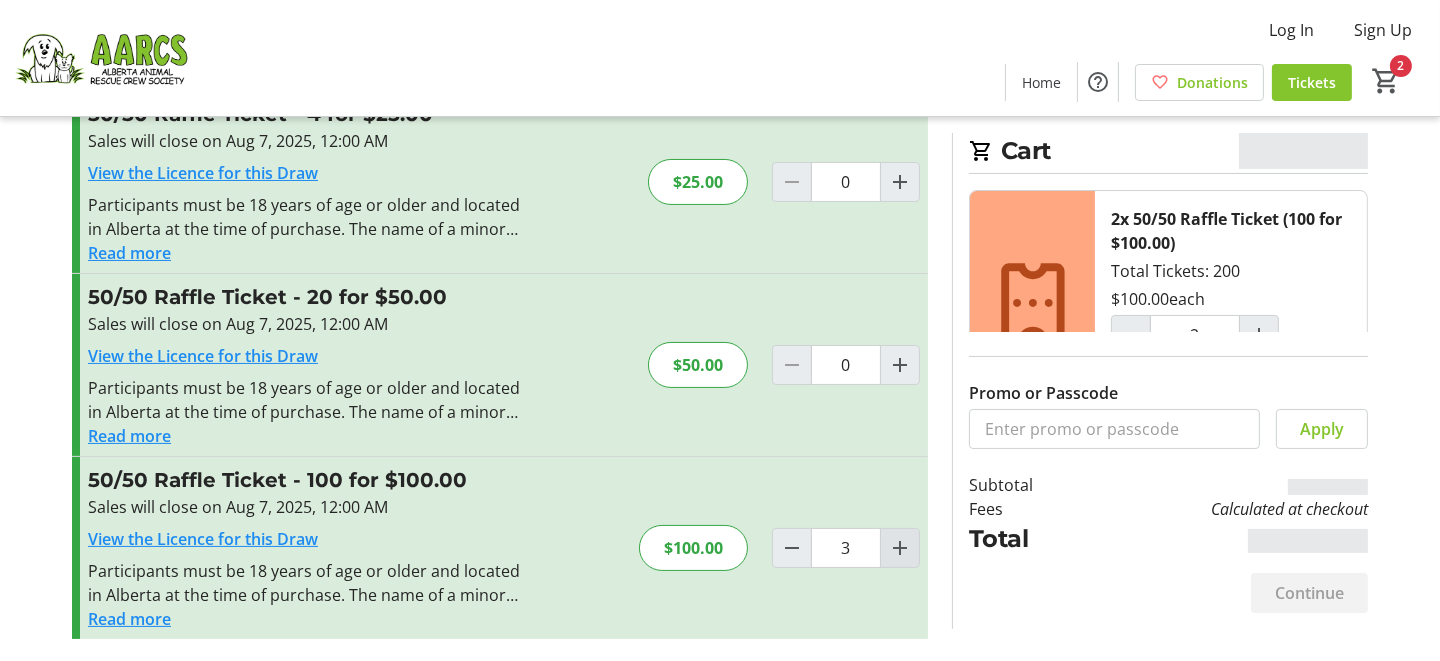 type on "3" 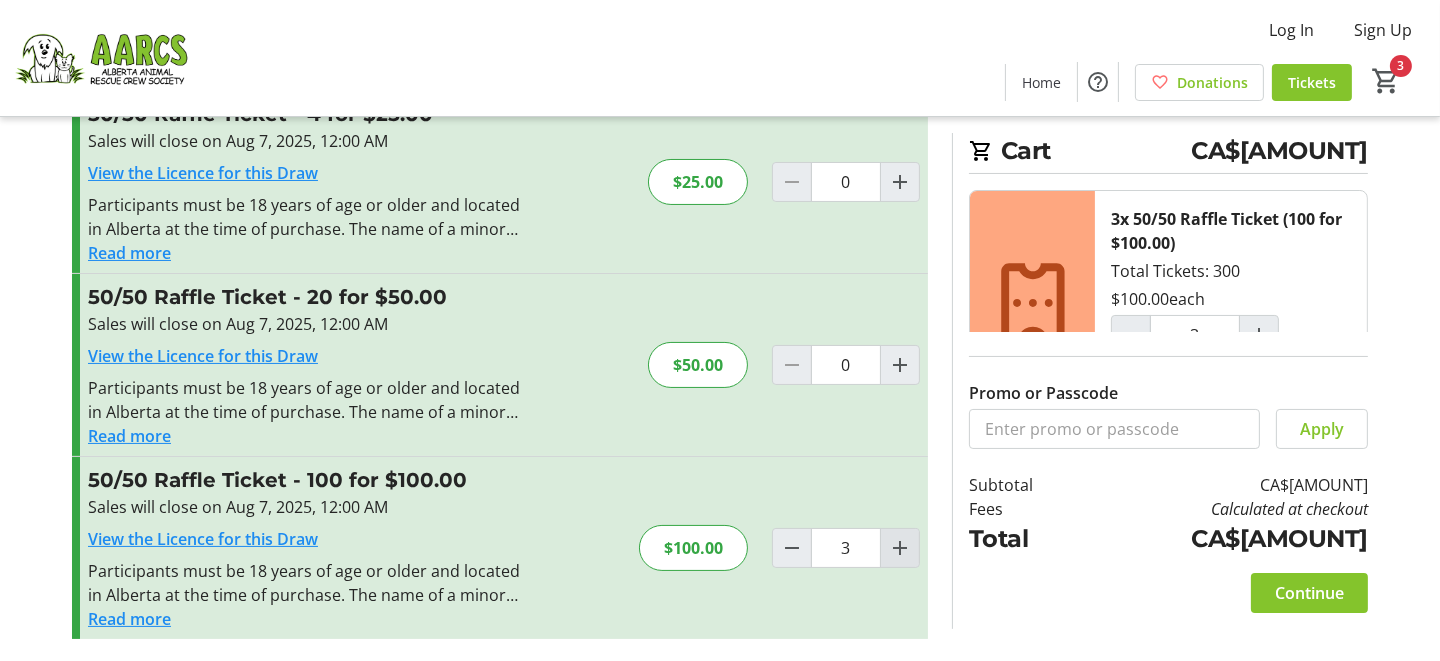 click 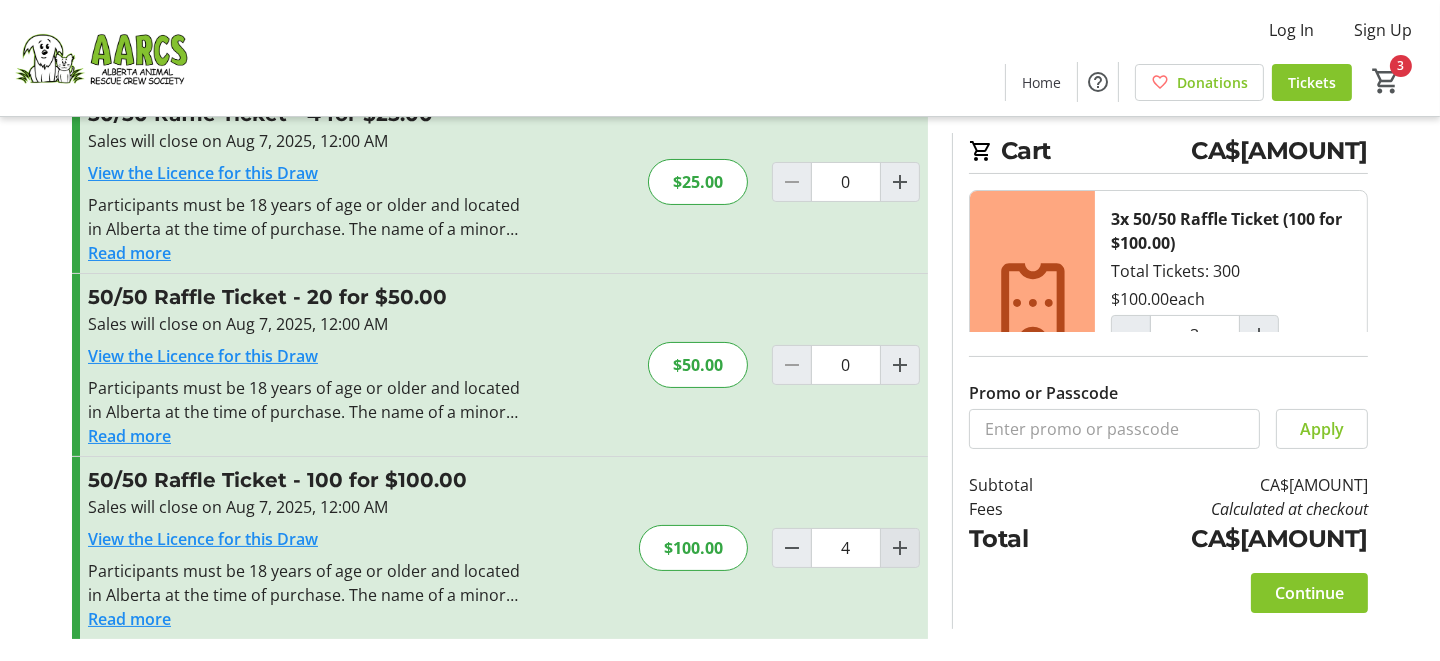 type on "4" 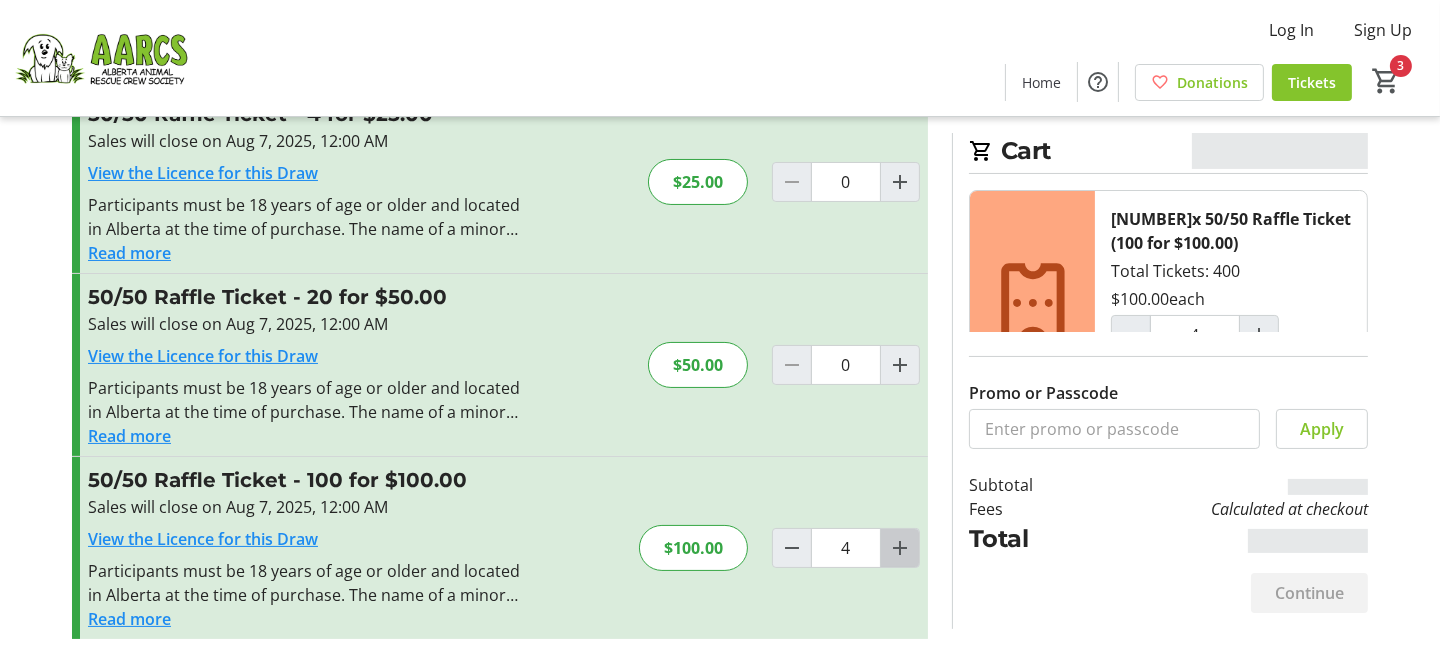 click 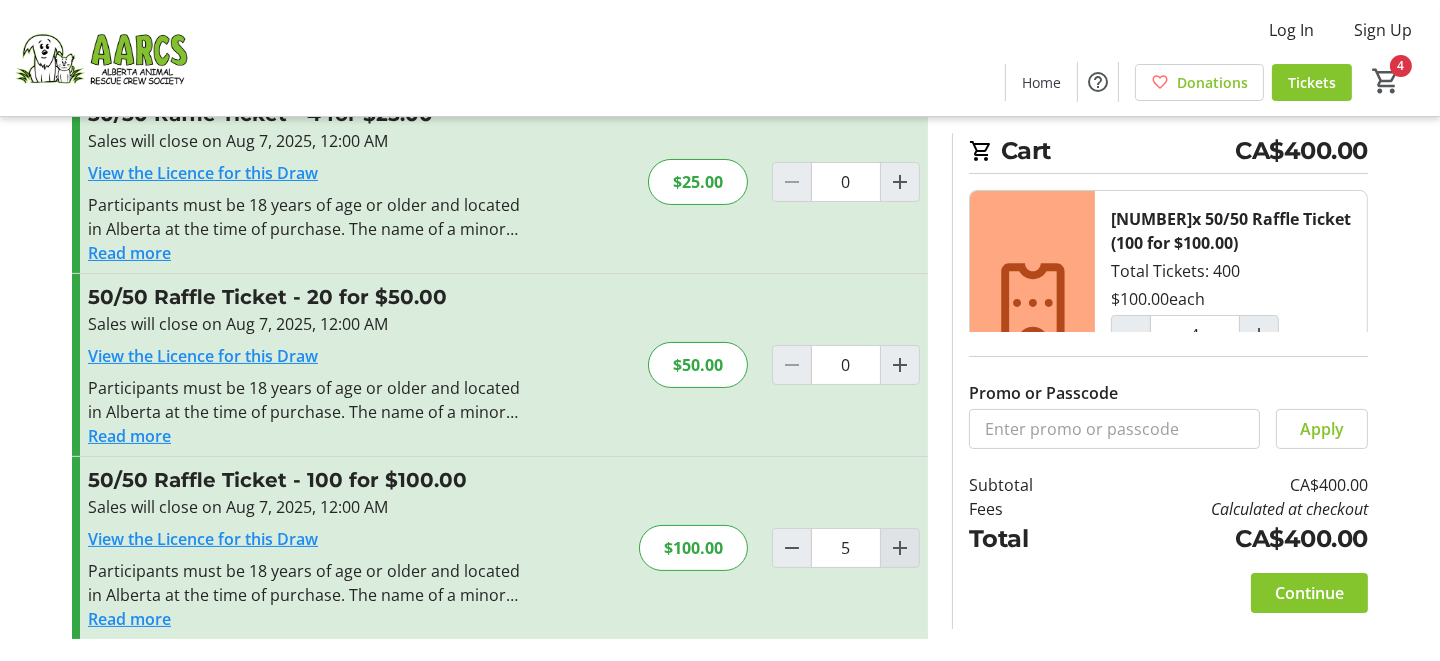 type on "5" 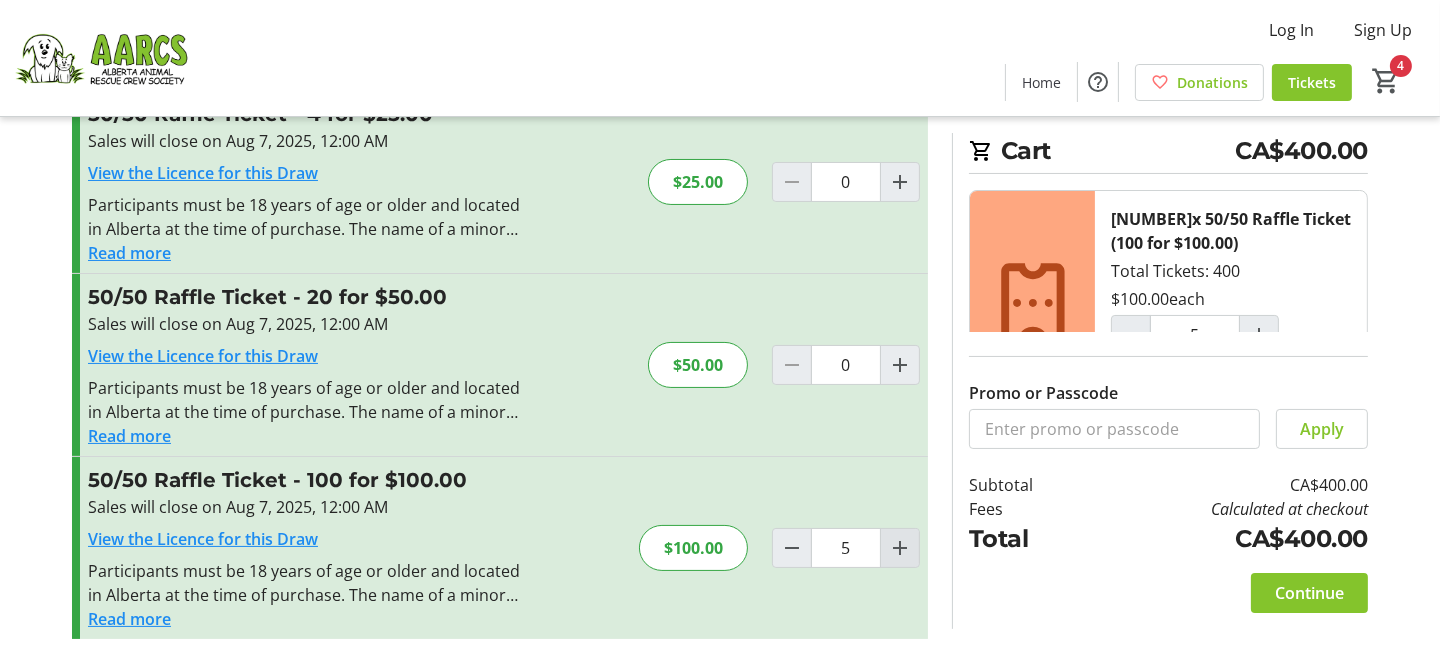 click 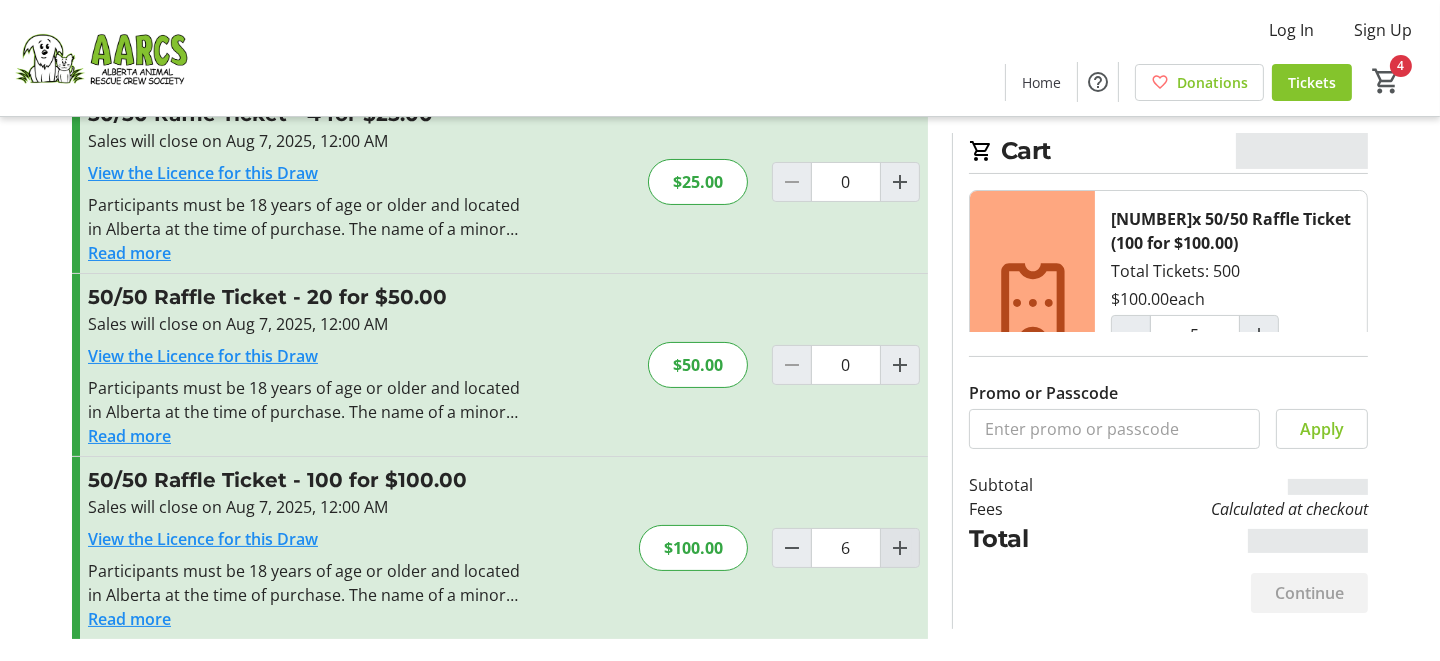 click 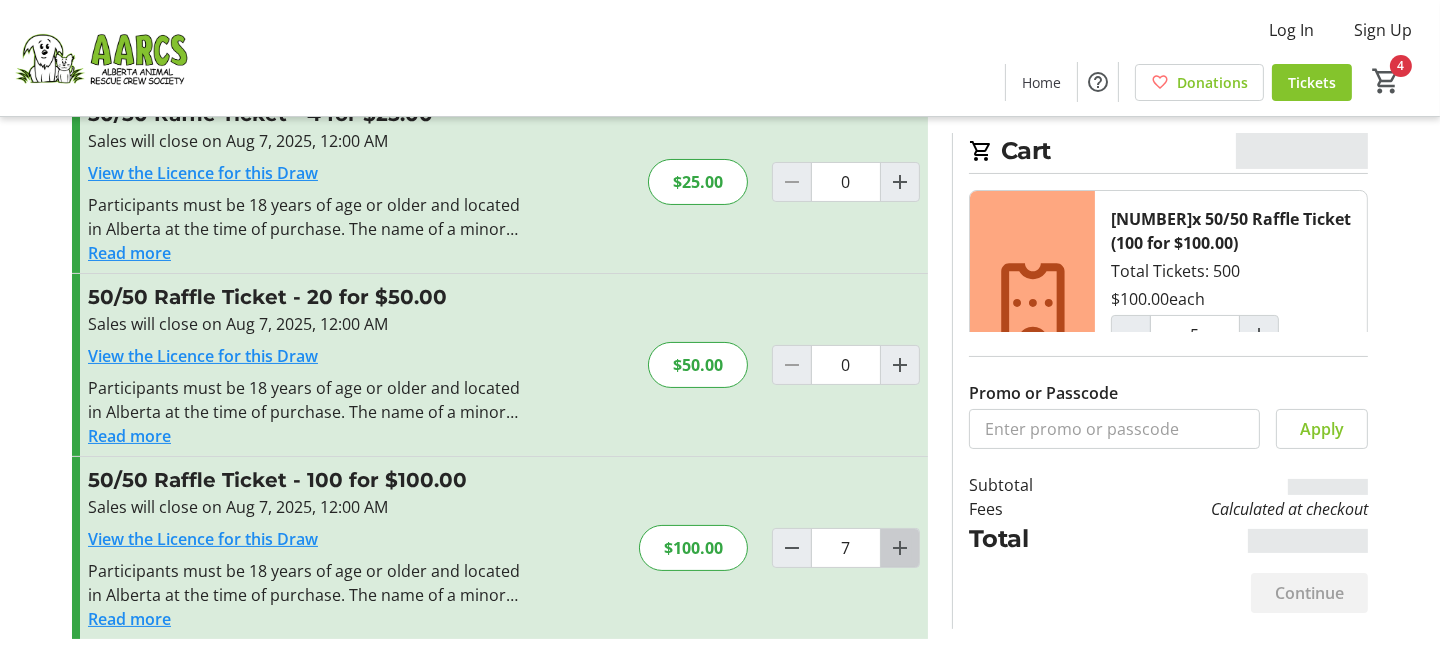 click 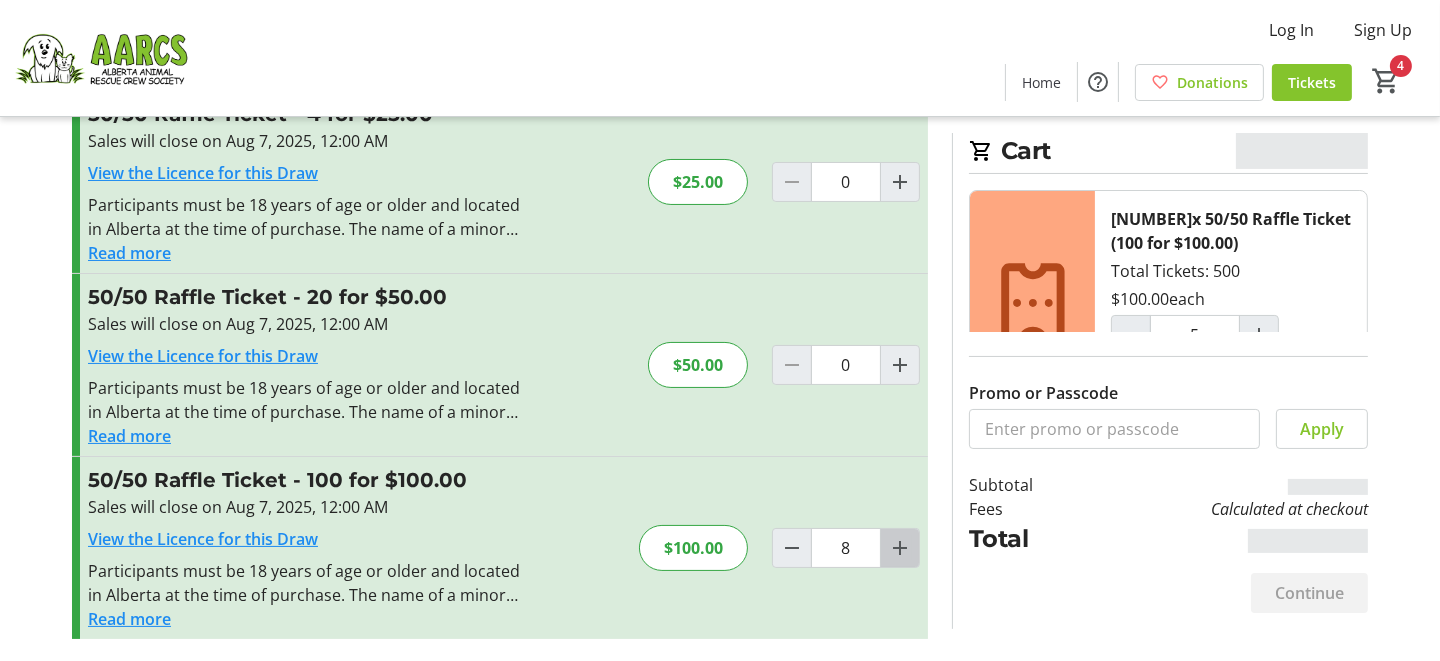 click 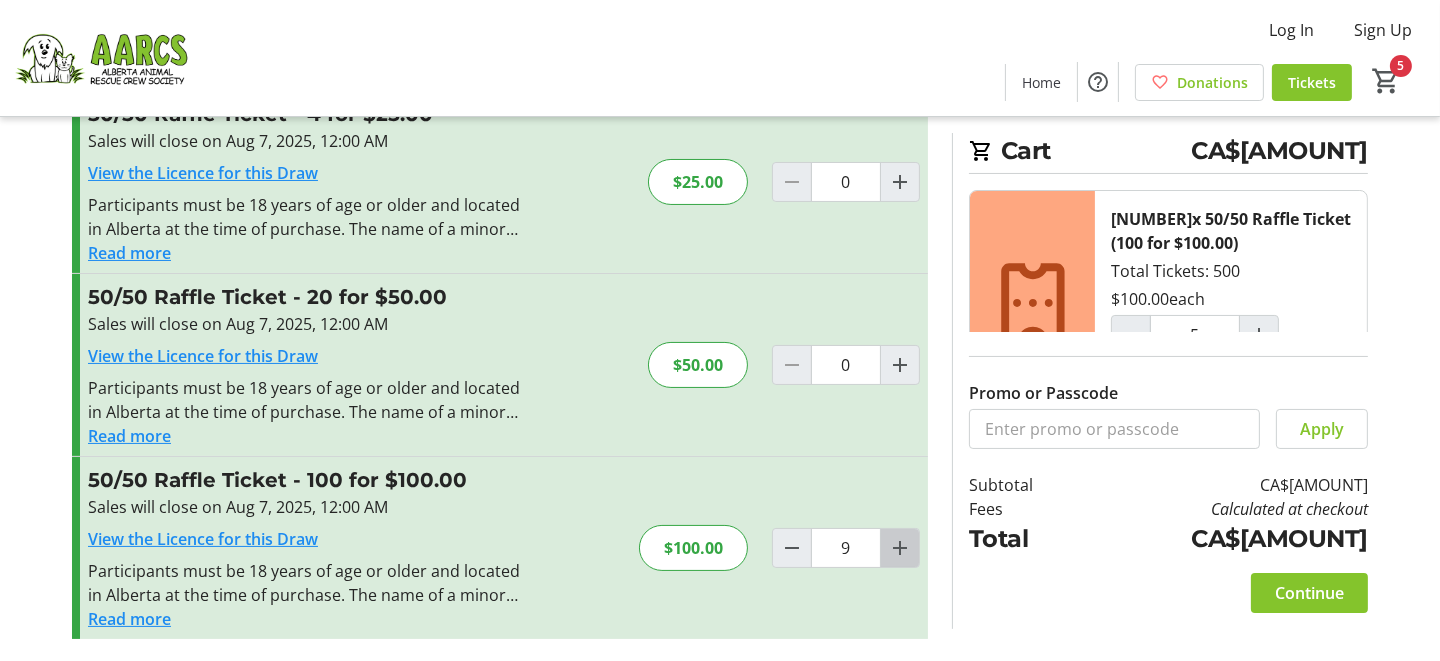click 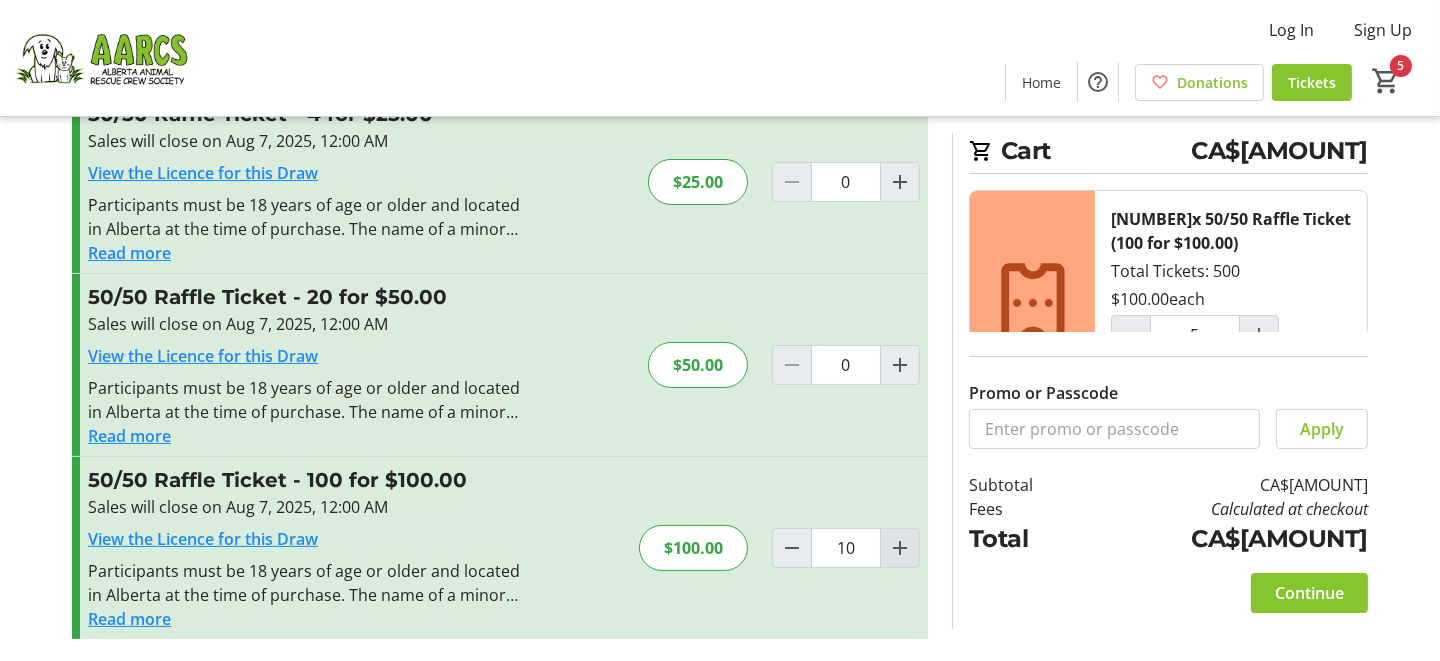 type on "10" 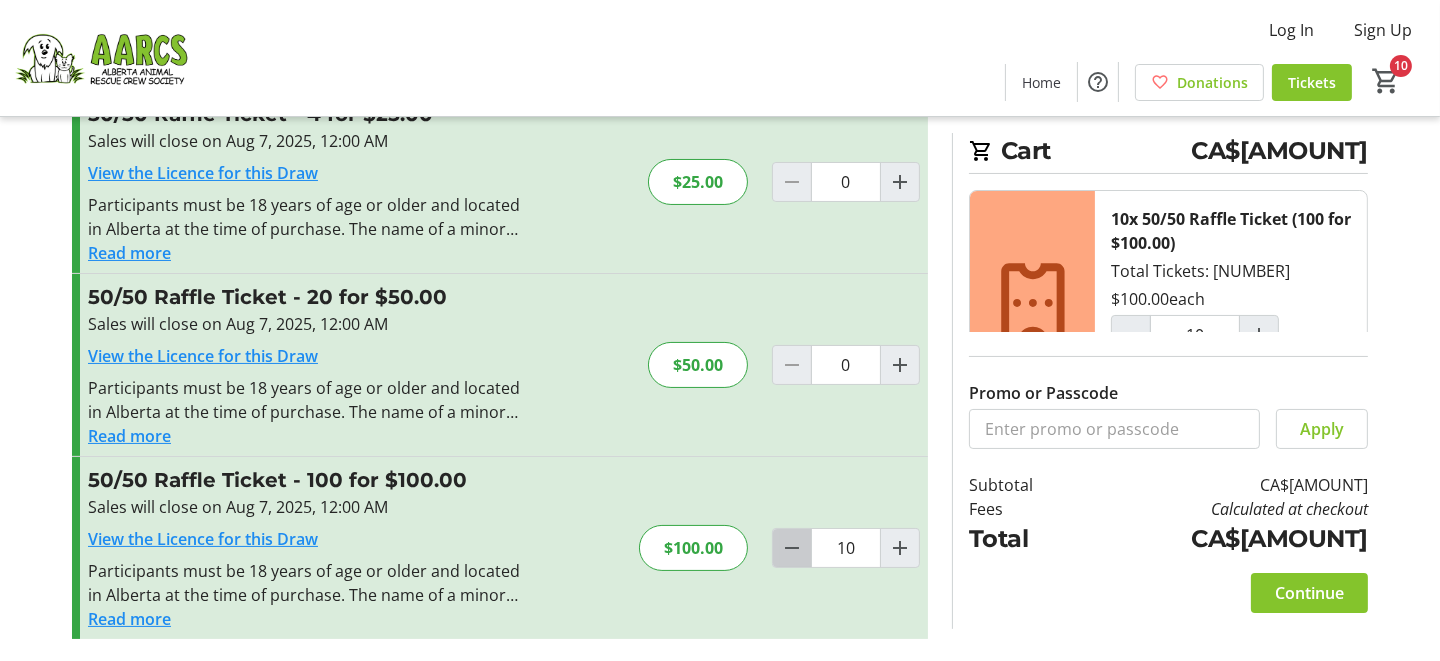click 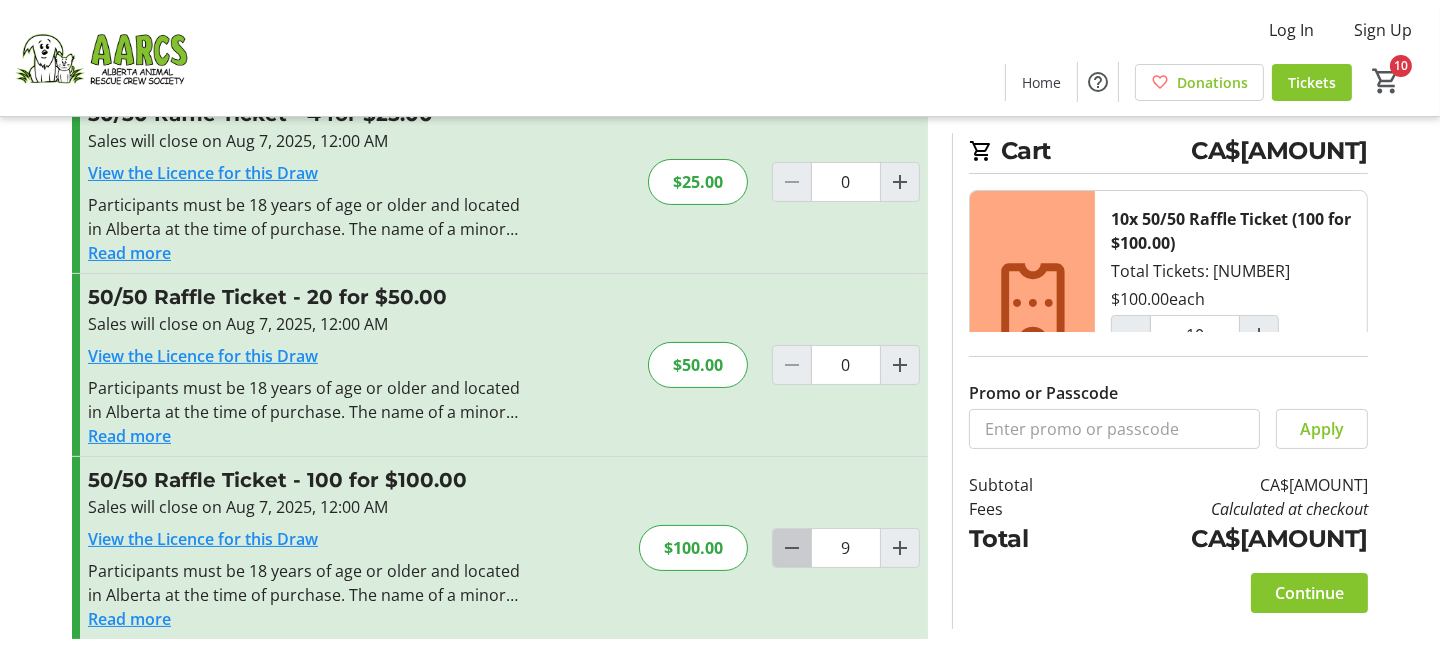 click 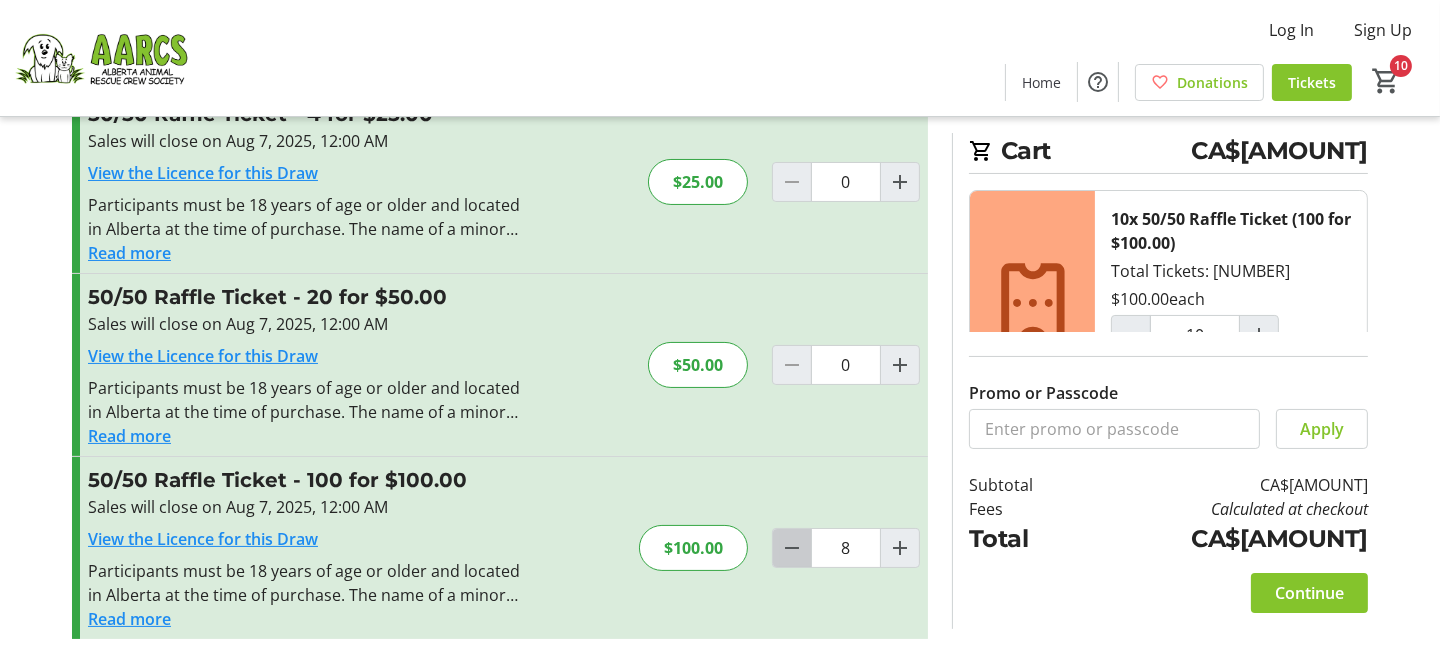click 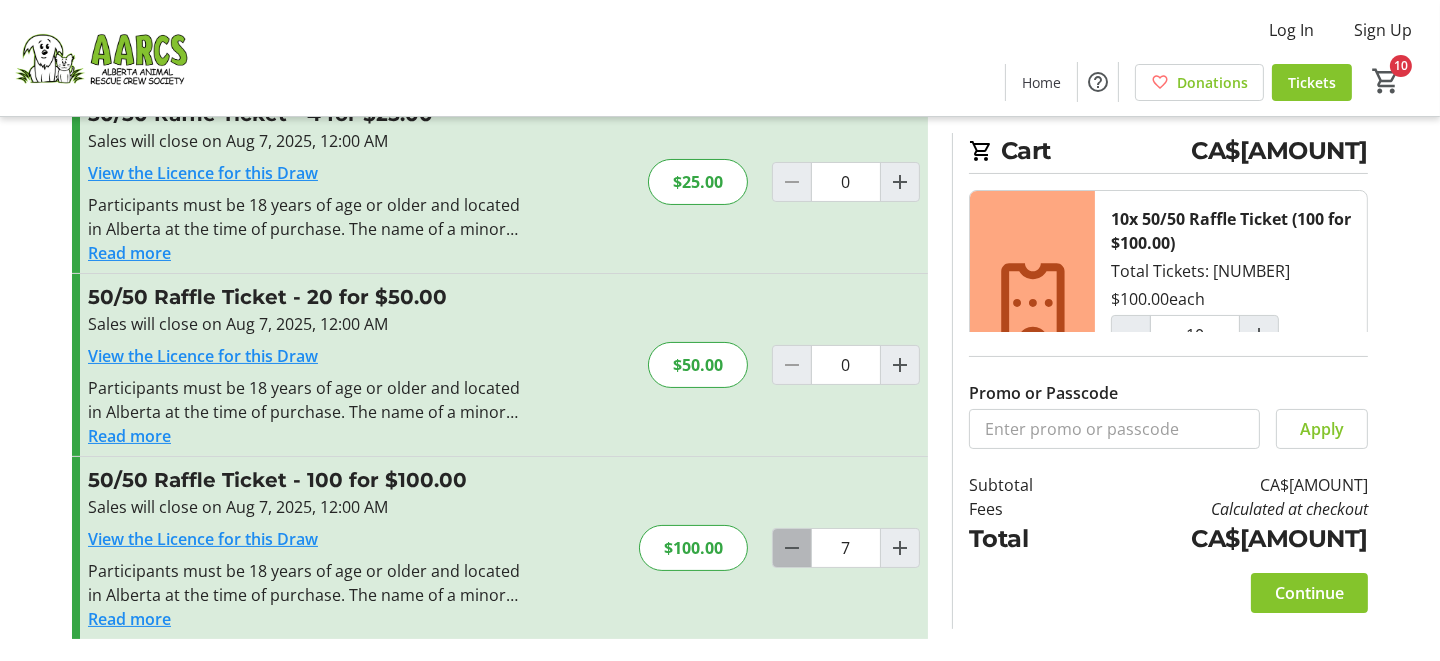 click 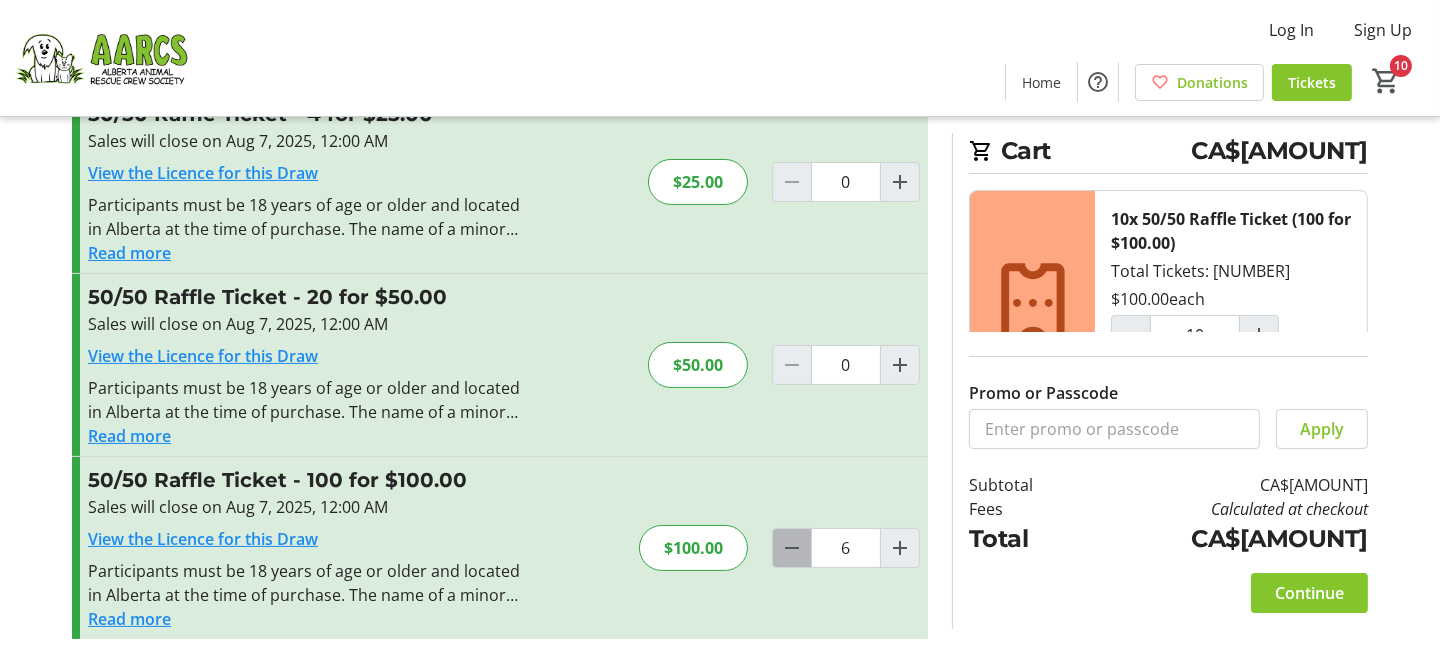 click 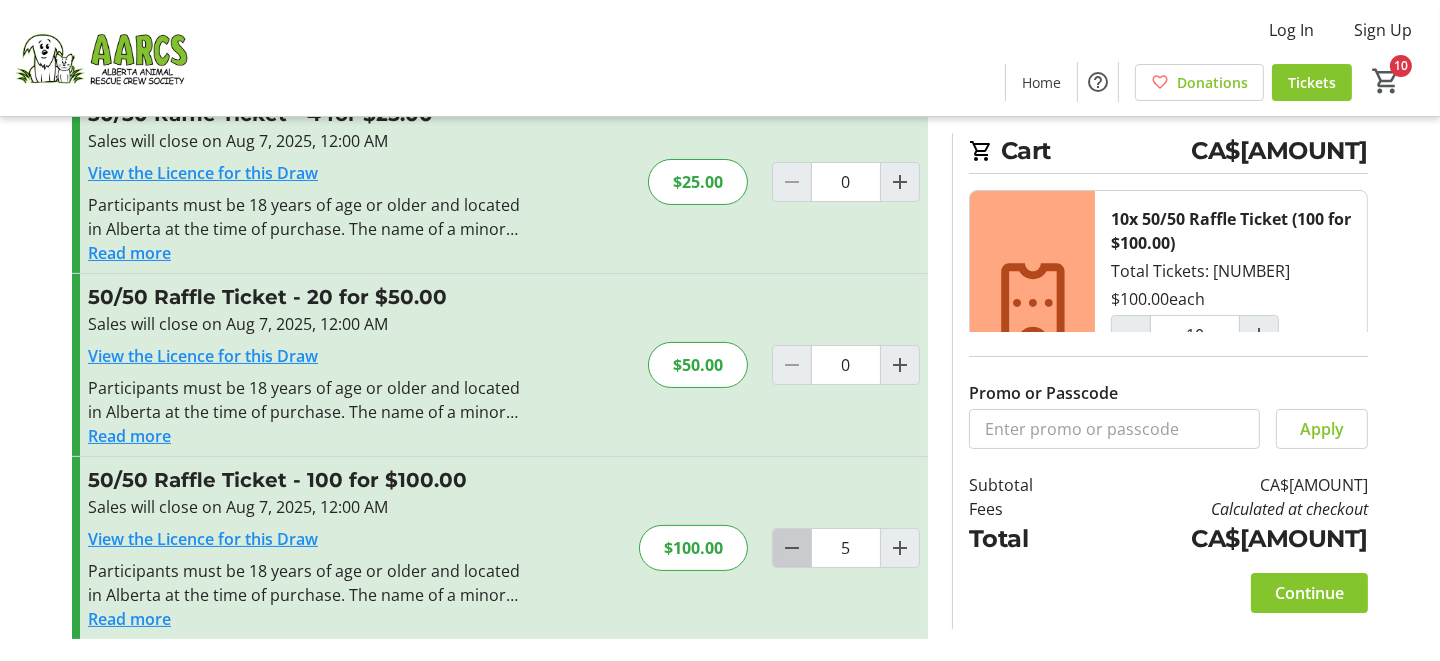 click 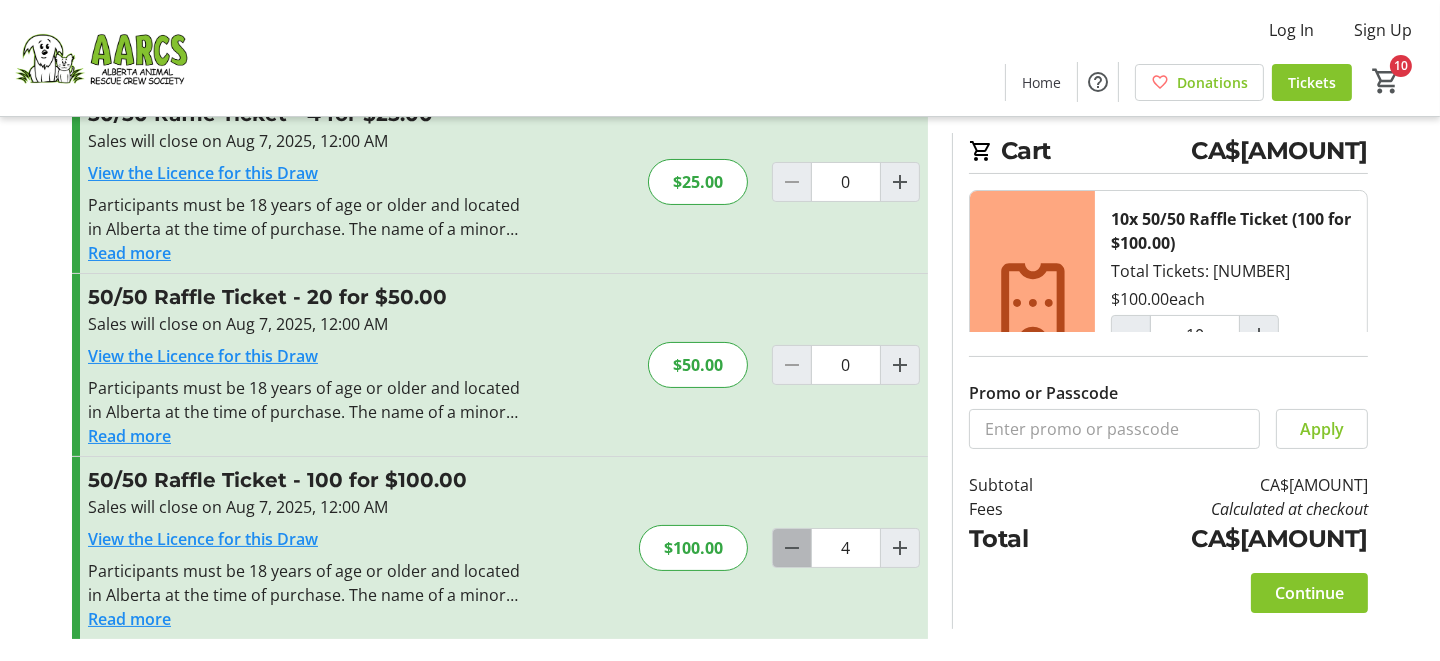 click 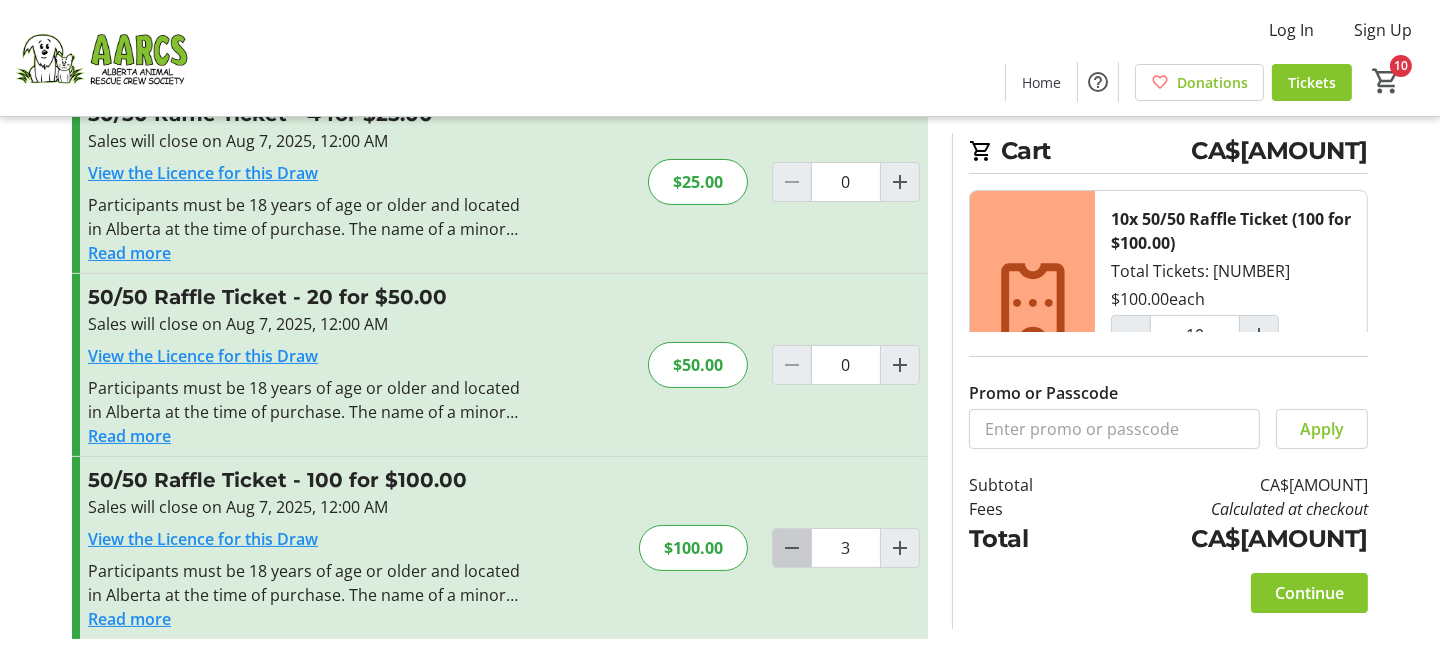 click 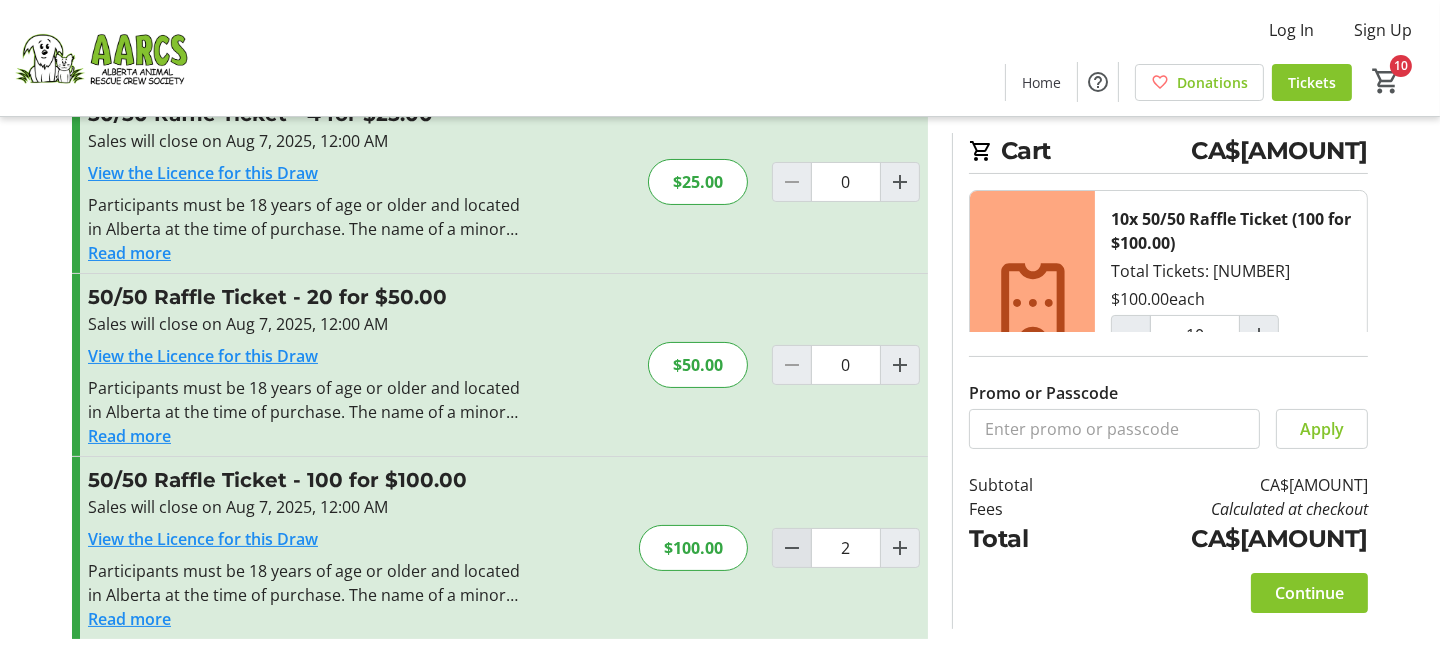 type on "2" 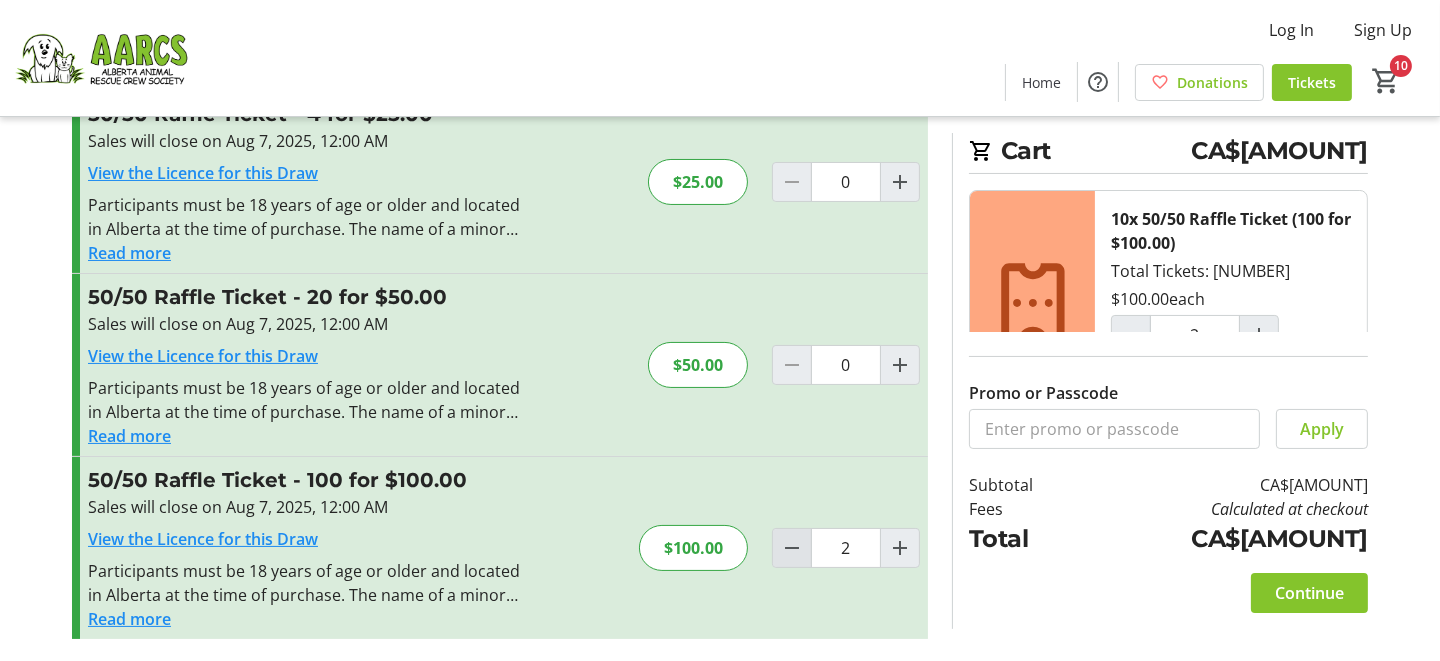 click 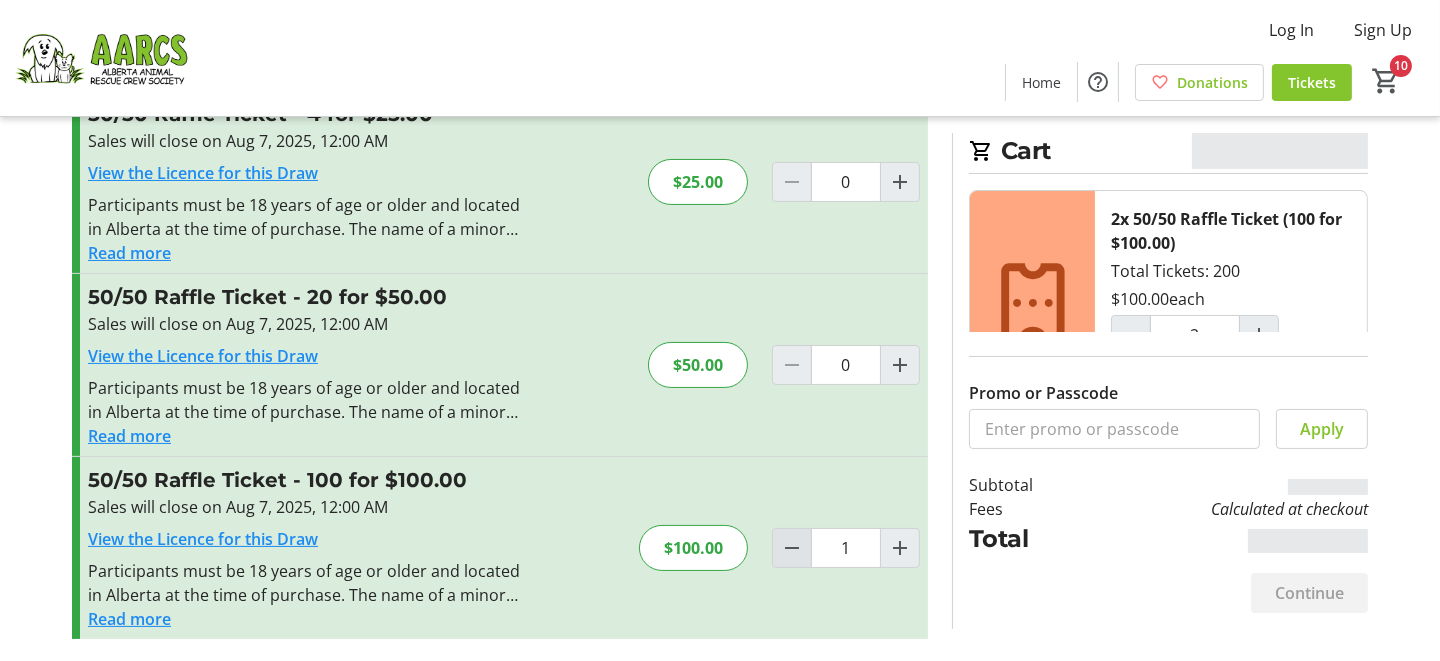 type on "1" 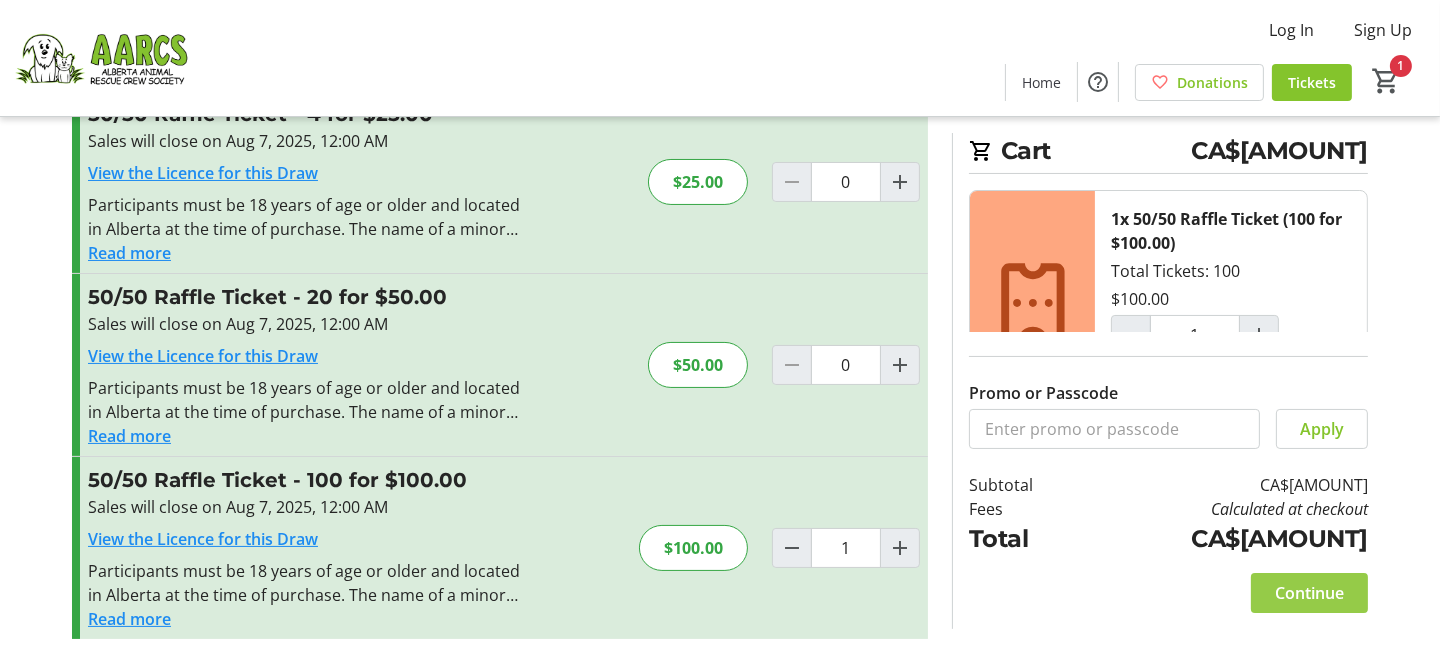 click on "Continue" 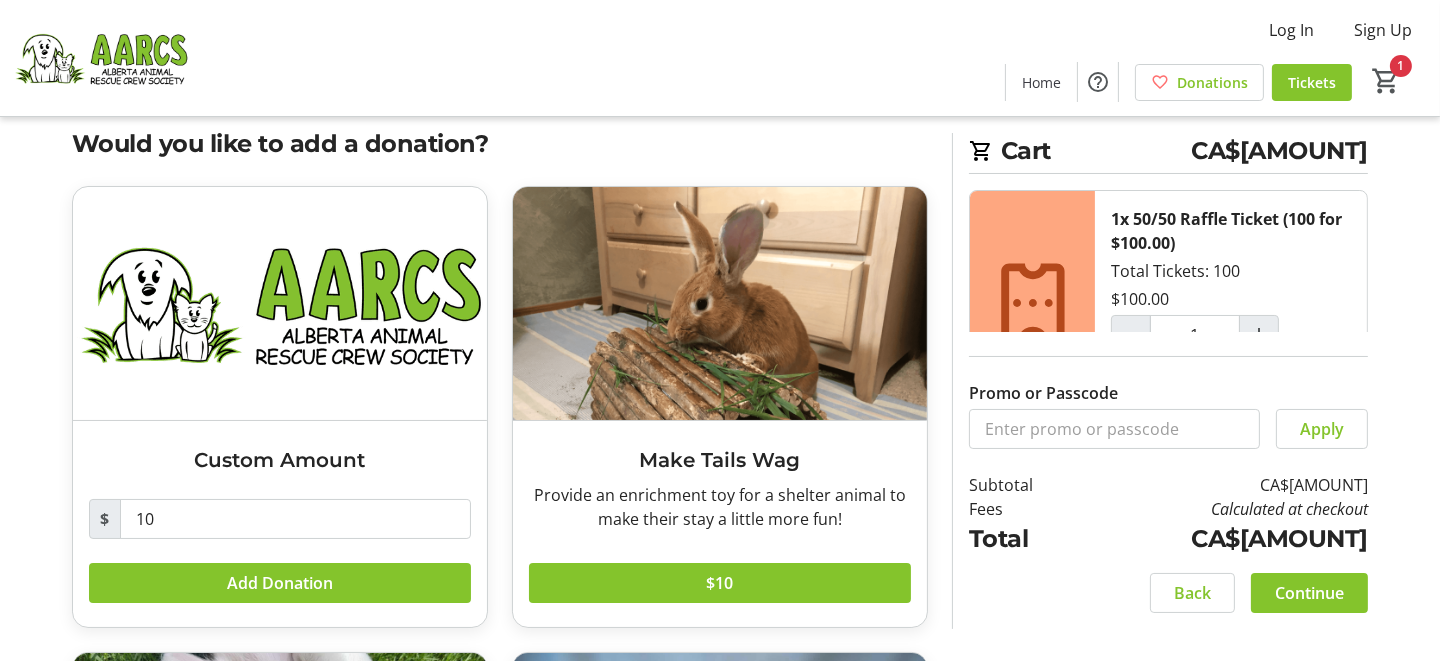 scroll, scrollTop: 0, scrollLeft: 0, axis: both 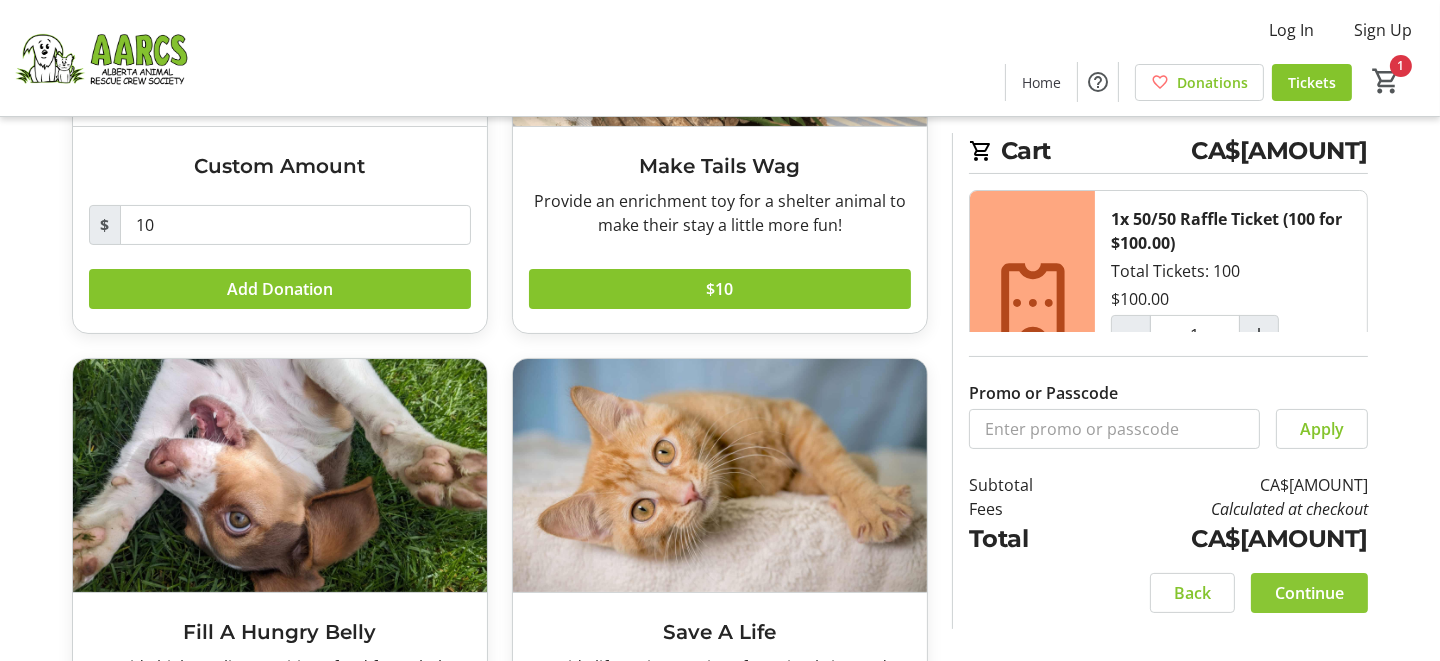 click on "Continue" 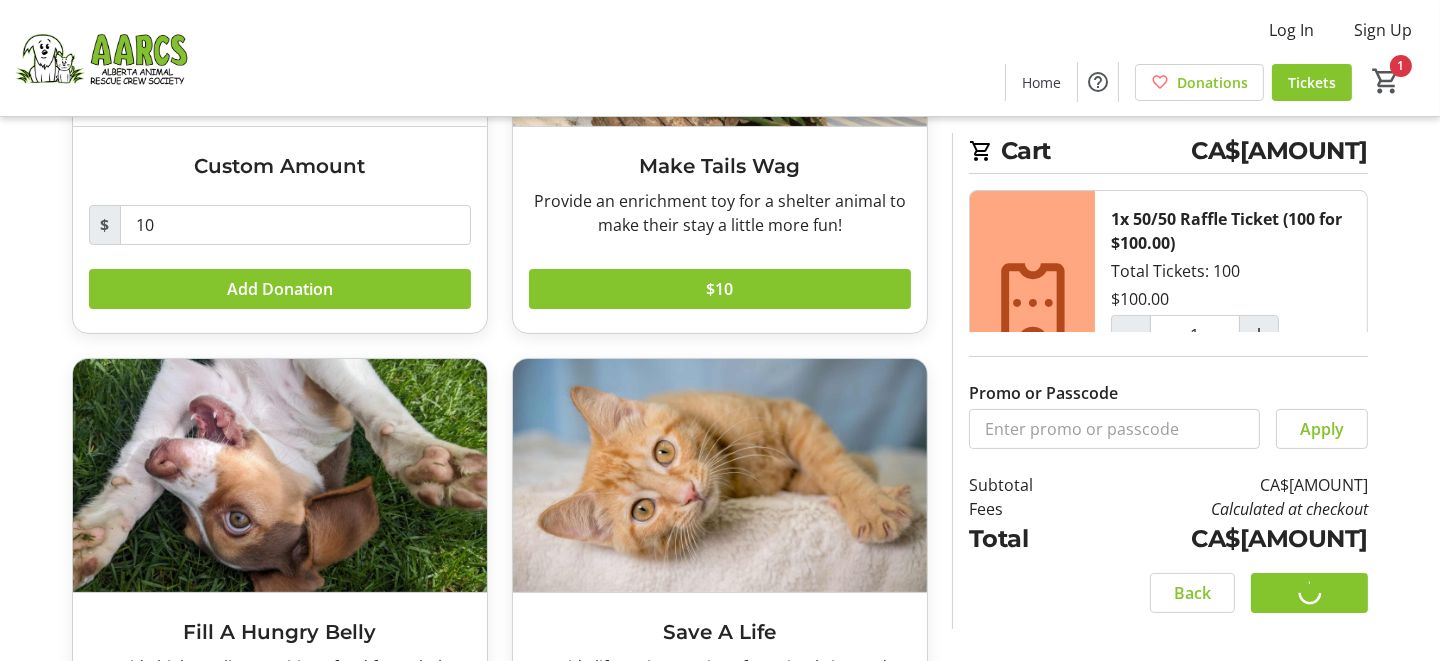 scroll, scrollTop: 0, scrollLeft: 0, axis: both 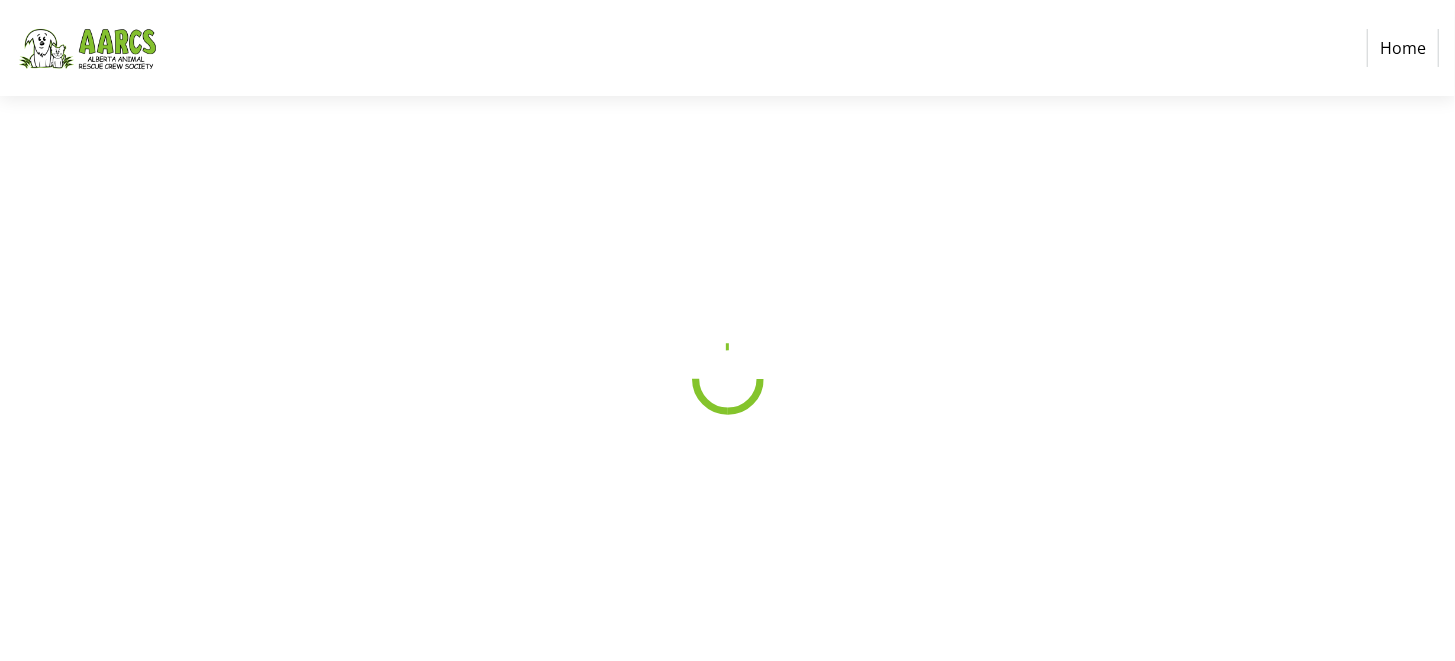 select on "CA" 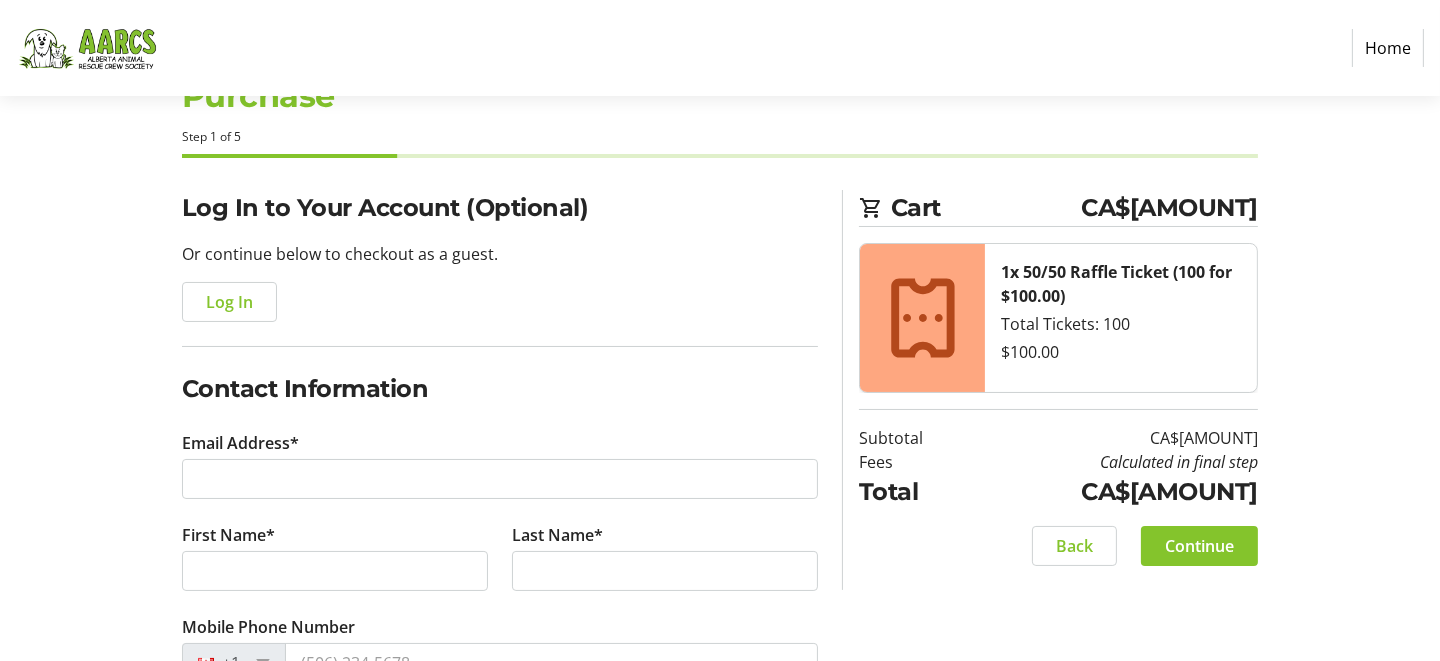 scroll, scrollTop: 66, scrollLeft: 0, axis: vertical 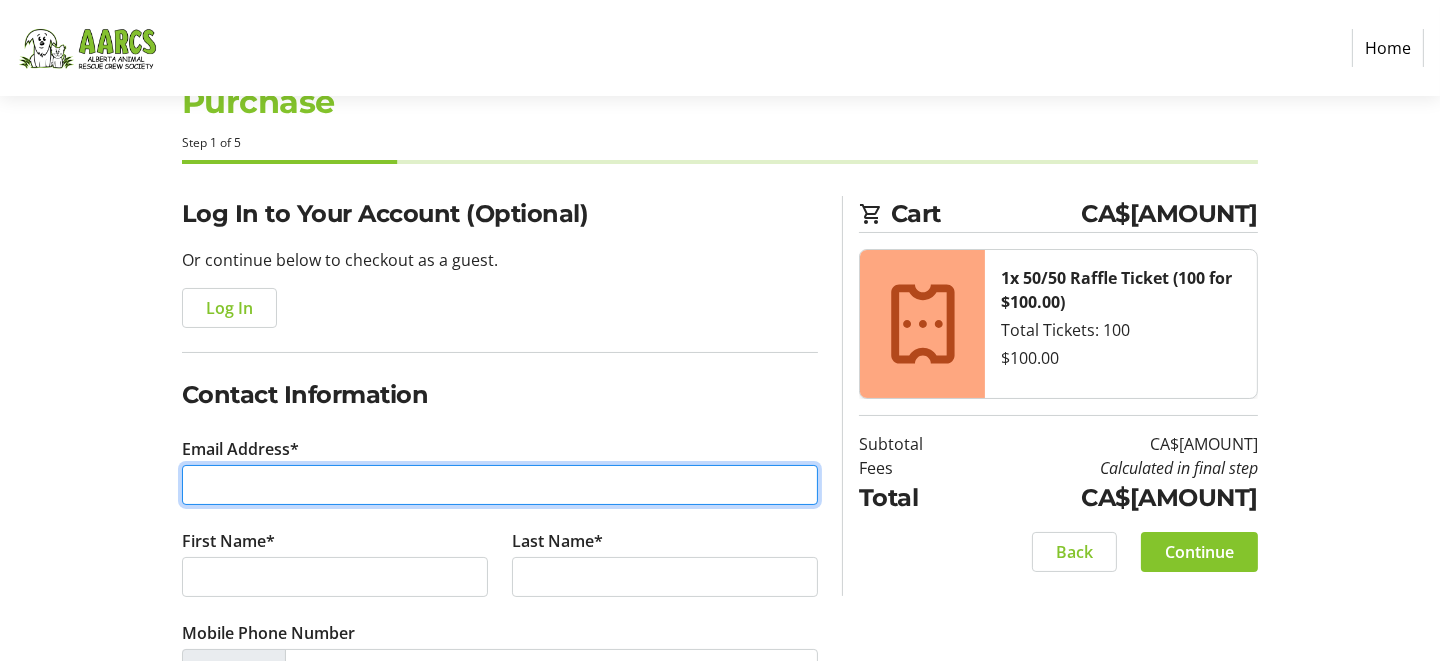 click on "Email Address*" at bounding box center (500, 485) 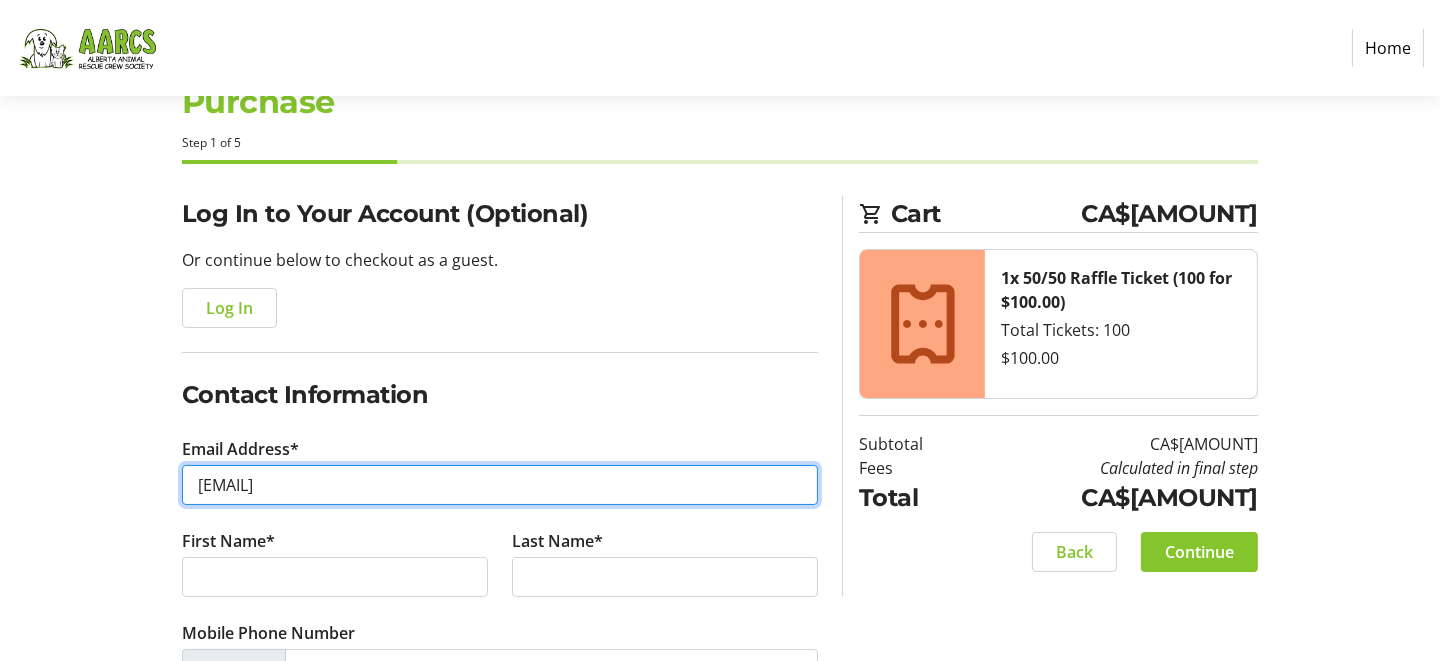 type on "[EMAIL]" 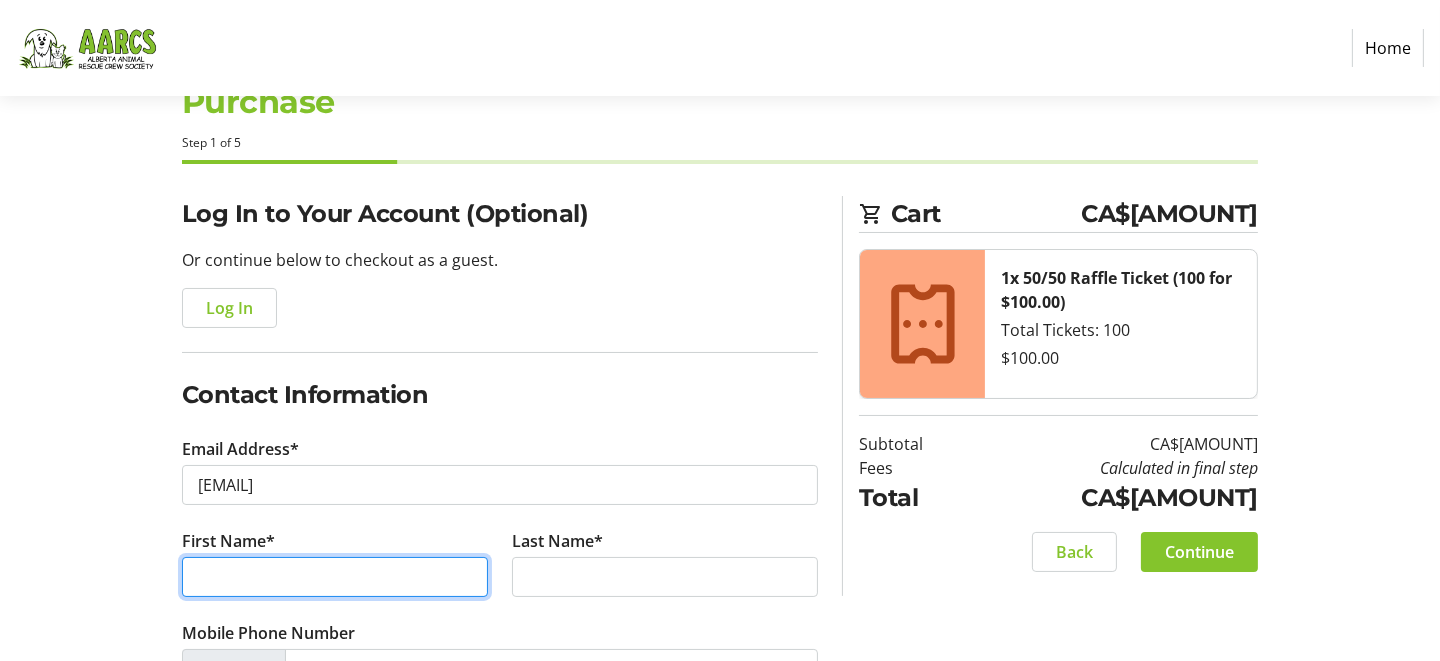 click on "First Name*" at bounding box center [335, 577] 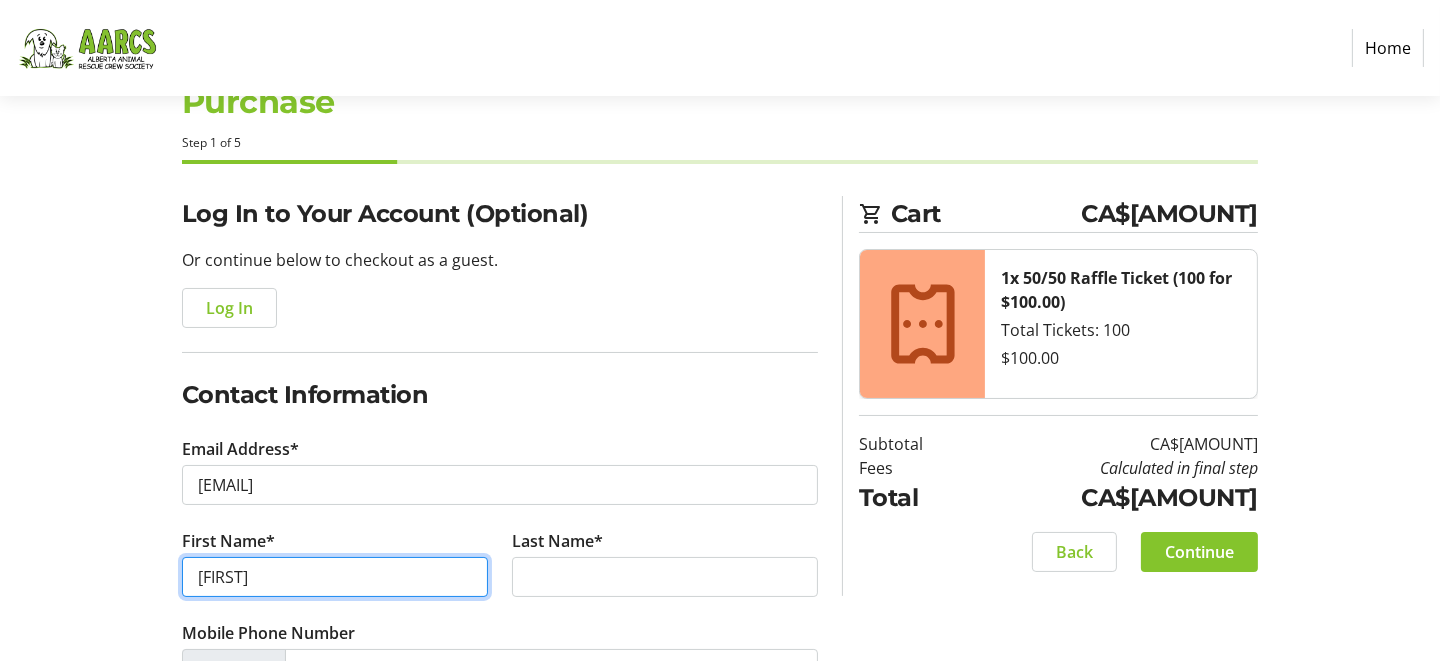 type on "[FIRST]" 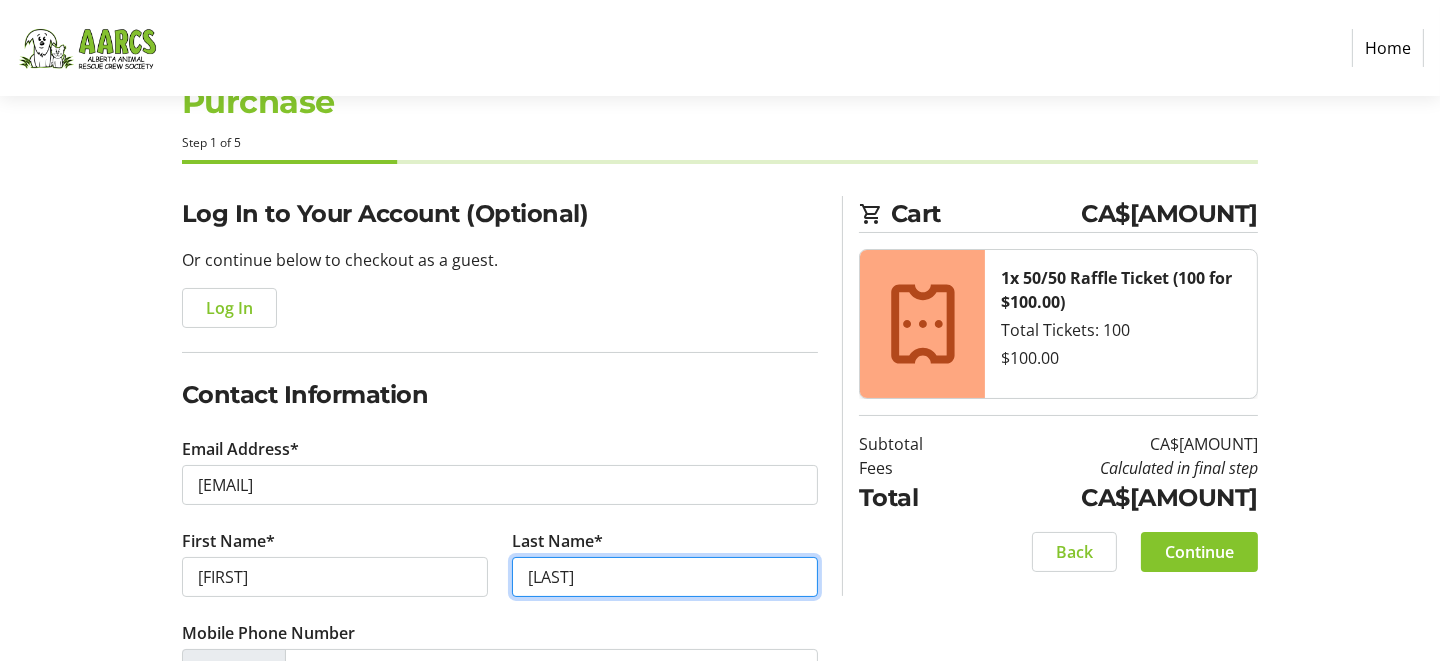 type on "[LAST]" 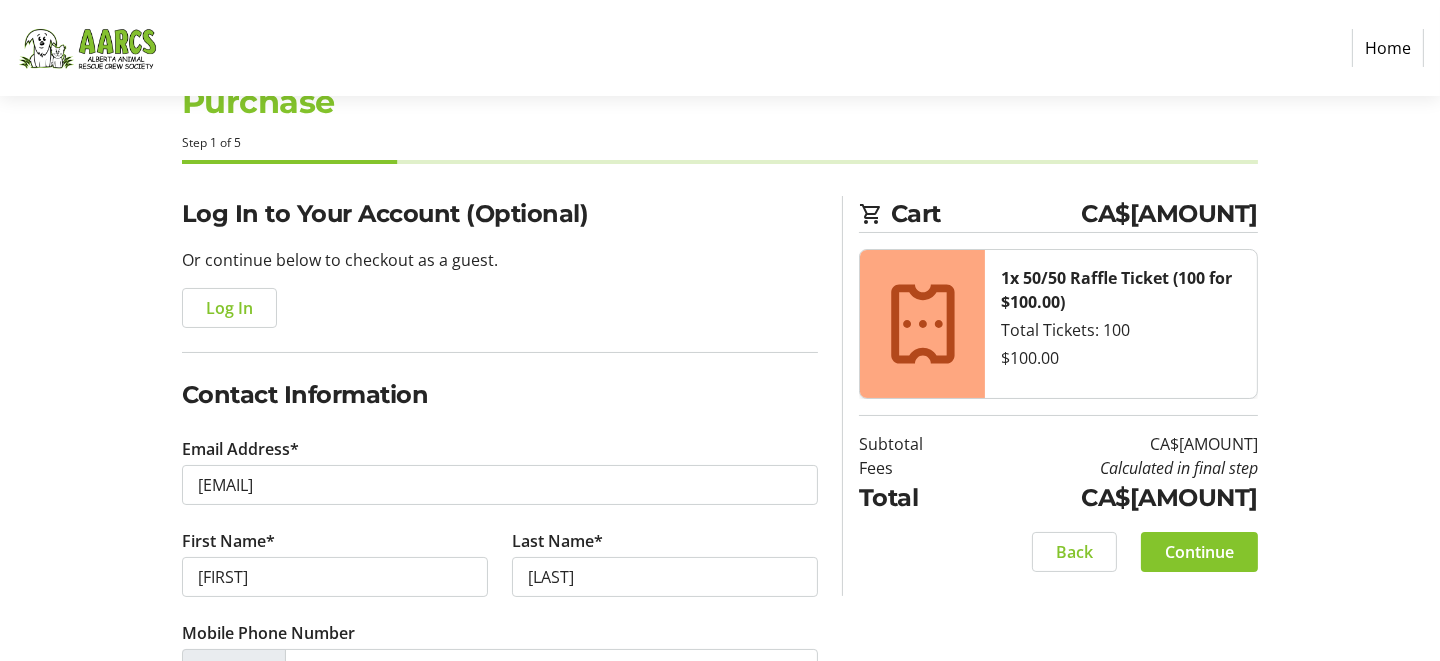 click on "Log In to Your Account (Optional) Or continue below to checkout as a guest.  Log In  Contact Information Email Address* [EMAIL] First Name* [FIRST] Last Name* [LAST]  Mobile Phone Number  +1  Company  0 / 60 characters Mailing Address  Address Line 1*   Address Line 2   City*   State/Province*  State or Province  State or Province   Alberta   British Columbia   Manitoba   New Brunswick   Newfoundland and Labrador   Nova Scotia   Ontario   Prince Edward Island   Quebec   Saskatchewan   Northwest Territories   Nunavut   Yukon   Zip Code/Postal Code*   Country*  Country Country  Afghanistan   Åland Islands   Albania   Algeria   American Samoa   Andorra   Angola   Anguilla   Antarctica   Antigua and Barbuda   Argentina   Armenia   Aruba   Australia   Austria   Azerbaijan   The Bahamas   Bahrain   Bangladesh   Barbados   Belarus   Belgium   Belize   Benin   Bermuda   Bhutan   Bolivia   Bonaire   Bosnia and Herzegovina   Botswana   Bouvet Island   Brazil   British Indian Ocean Territory   Brunei   Canada" 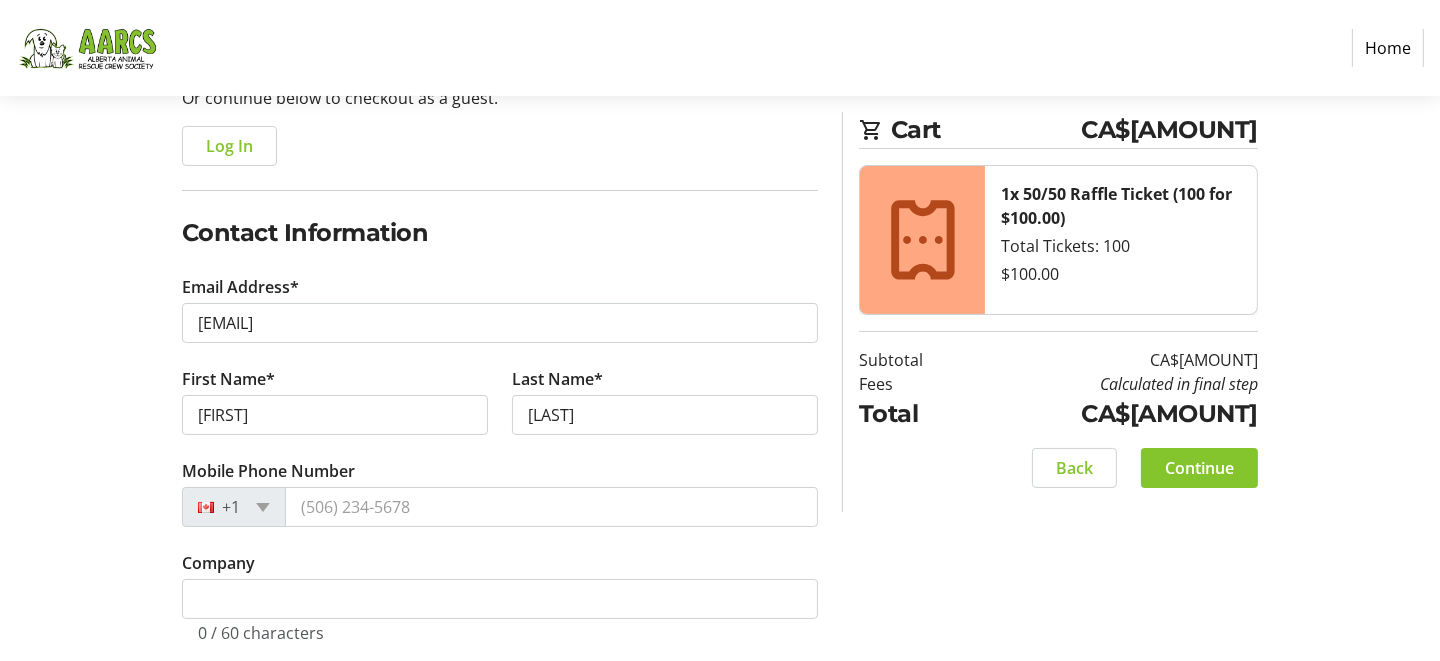 scroll, scrollTop: 266, scrollLeft: 0, axis: vertical 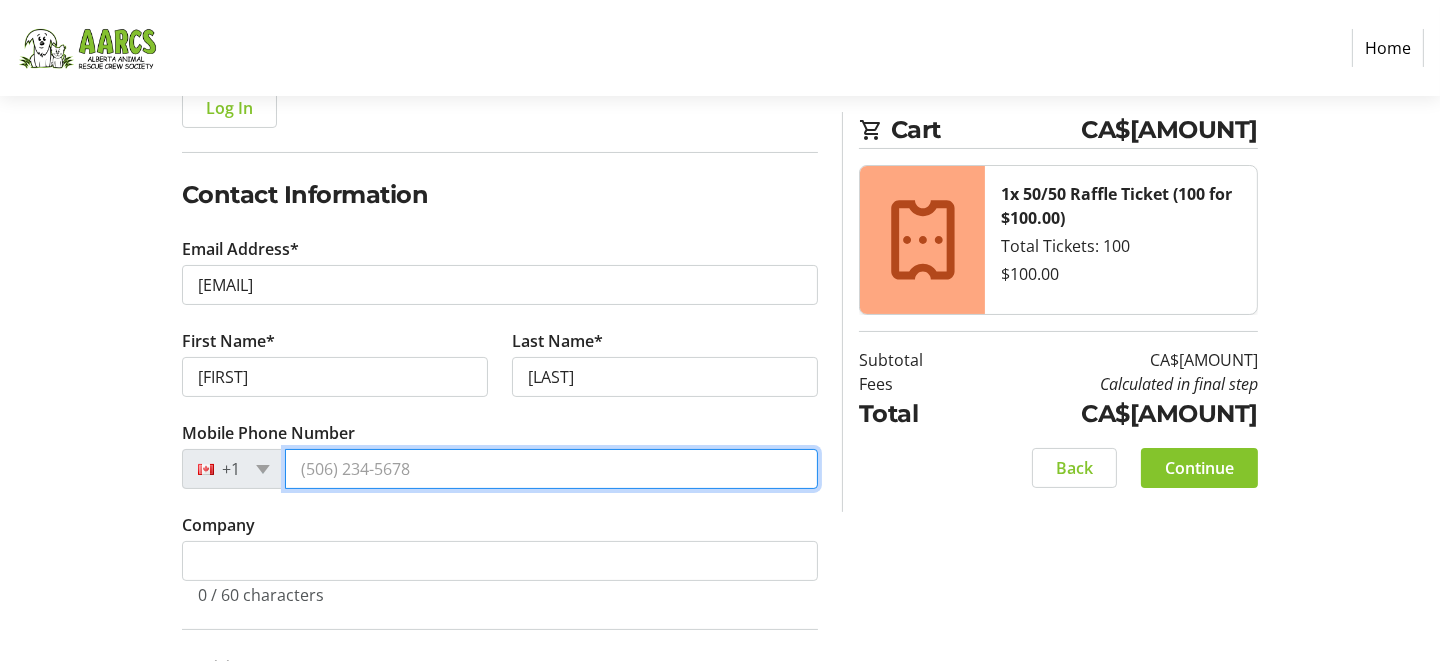 click on "Mobile Phone Number" at bounding box center (551, 469) 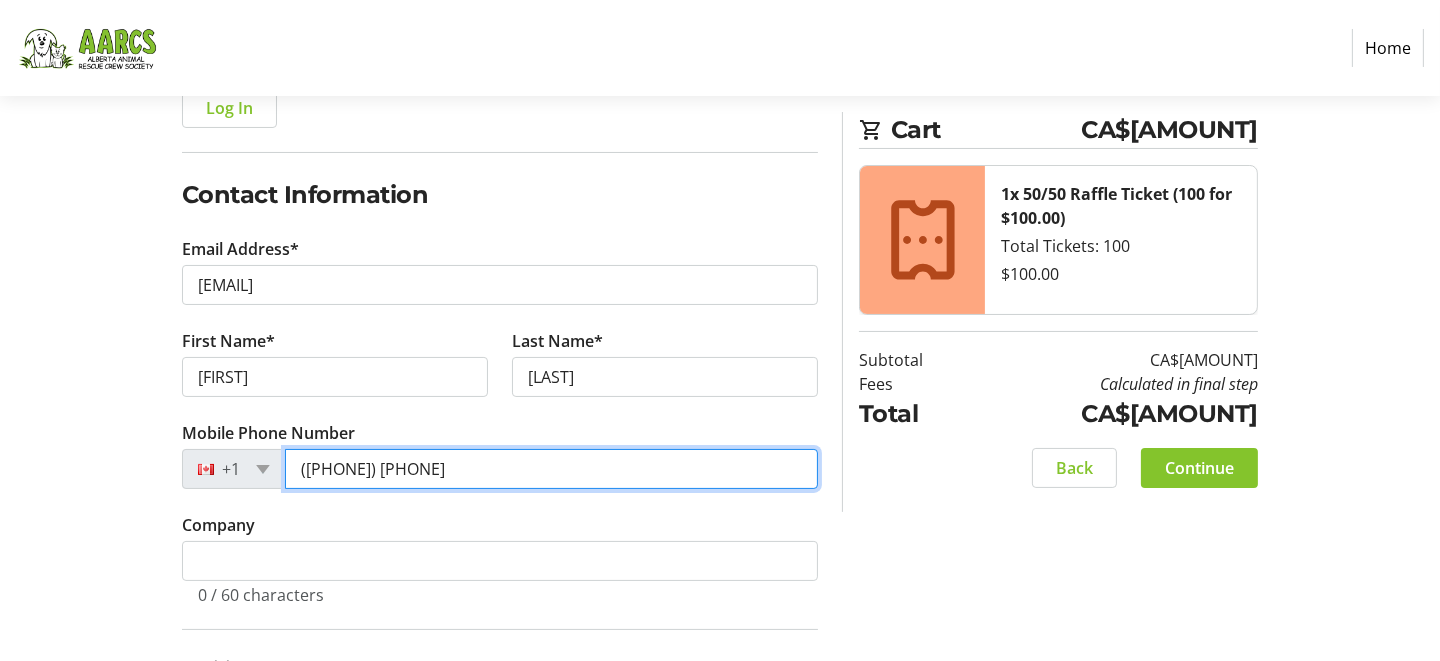 type on "([PHONE]) [PHONE]" 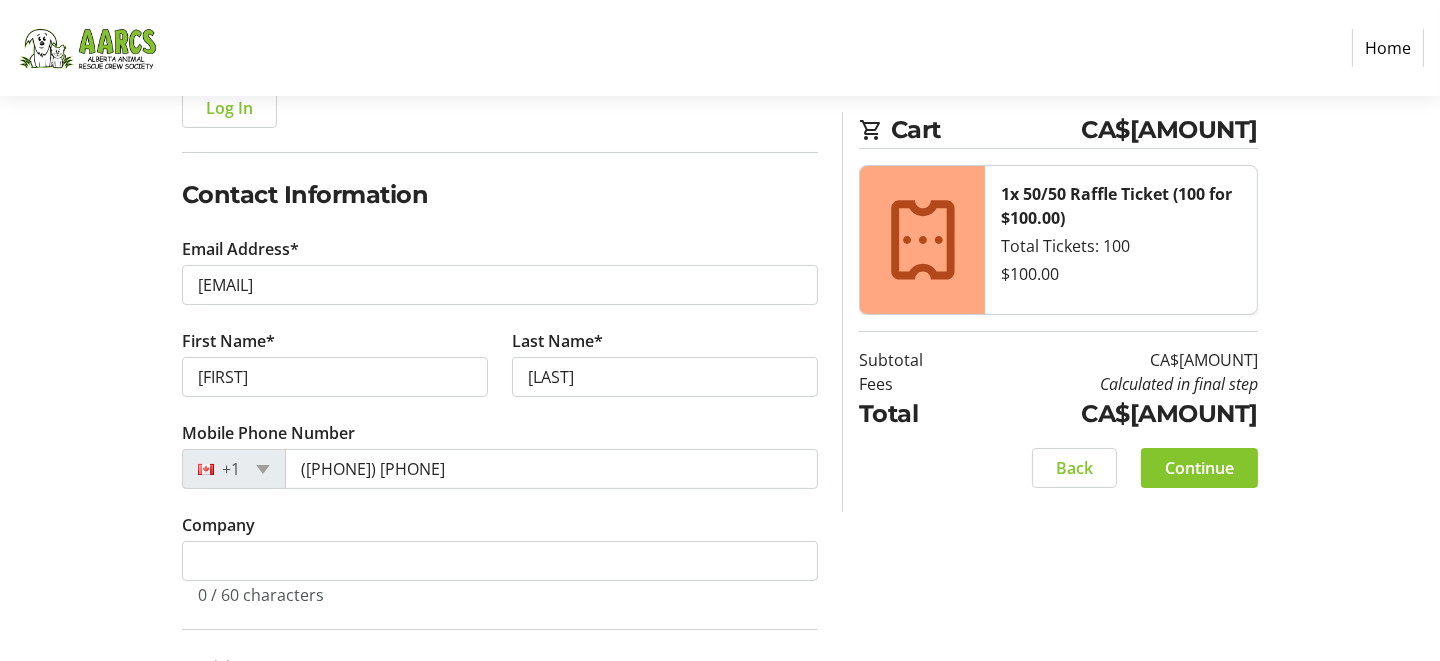 click on "Purchase Step 1 of 5 Cart CA$[AMOUNT] 1x 50/50 Raffle Ticket (100 for $100.00) Total Tickets: 100  $100.00  Subtotal  CA$[AMOUNT]  Fees  Calculated in final step  Total  CA$[AMOUNT]   Log In to Your Account (Optional) Or continue below to checkout as a guest.  Log In  Contact Information Email Address* [EMAIL] First Name* [FIRST] Last Name* [LAST]  Mobile Phone Number  +1 ([PHONE]) [PHONE]  Company  0 / 60 characters Mailing Address  Address Line 1*   Address Line 2   City*   State/Province*  State or Province  State or Province   Alberta   British Columbia   Manitoba   New Brunswick   Newfoundland and Labrador   Nova Scotia   Ontario   Prince Edward Island   Quebec   Saskatchewan   Northwest Territories   Nunavut   Yukon   Zip Code/Postal Code*   Country*  Country Country  Afghanistan   Åland Islands   Albania   Algeria   American Samoa   Andorra   Angola   Anguilla   Antarctica   Antigua and Barbuda   Argentina   Armenia   Aruba   Australia   Austria   Azerbaijan   The Bahamas   Bahrain   Barbados" 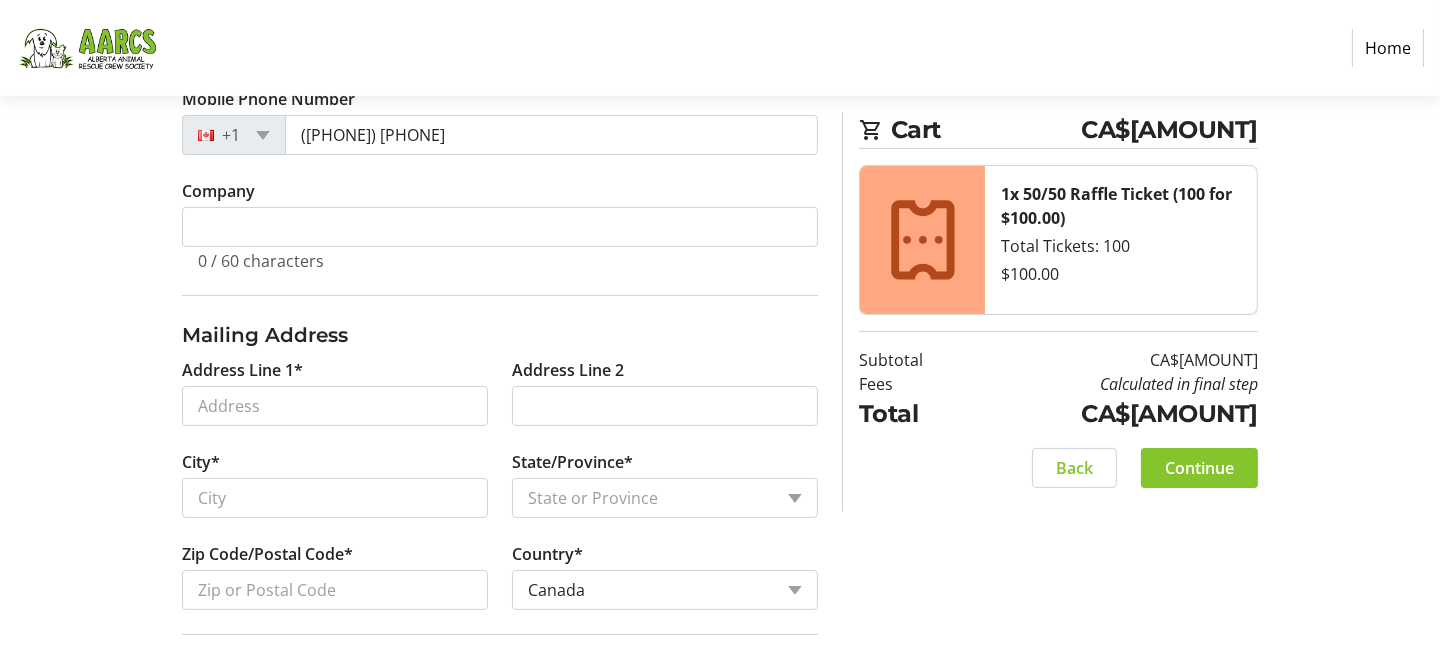 scroll, scrollTop: 666, scrollLeft: 0, axis: vertical 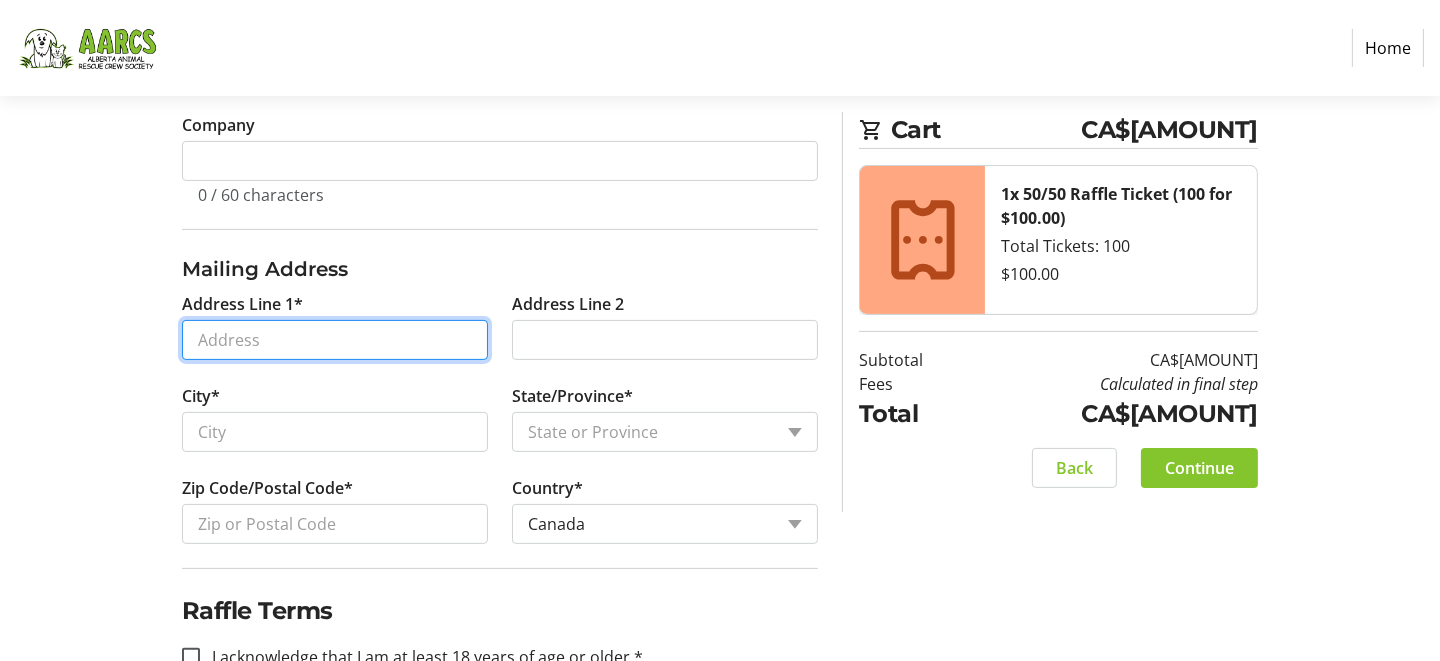 click on "Address Line 1*" at bounding box center [335, 340] 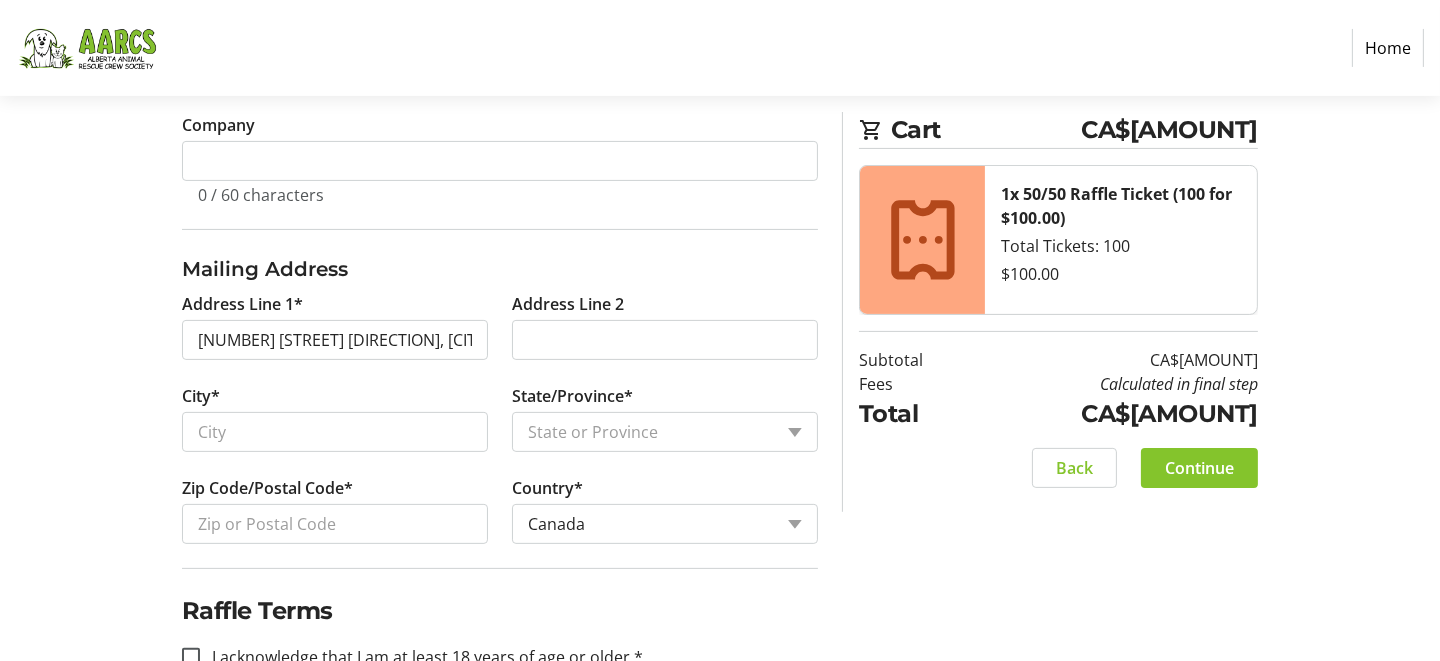type on "[NUMBER] [STREET] [DIRECTION]" 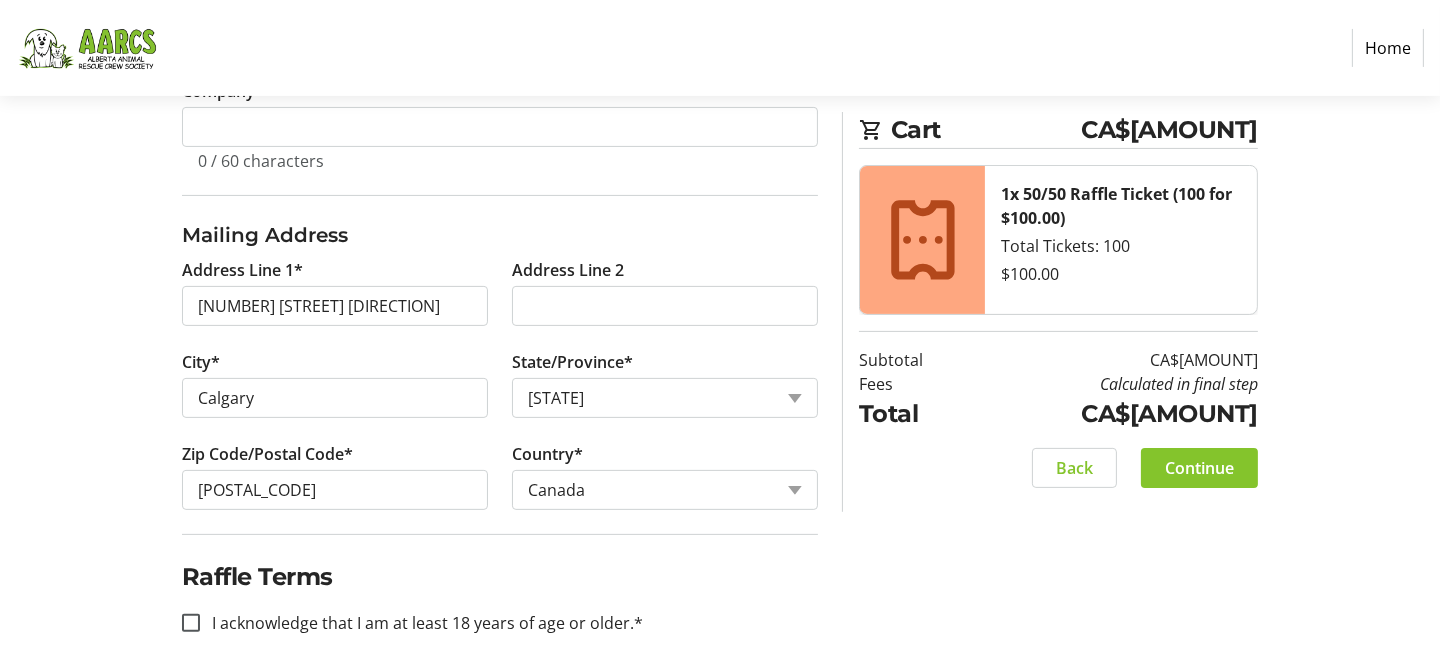 scroll, scrollTop: 717, scrollLeft: 0, axis: vertical 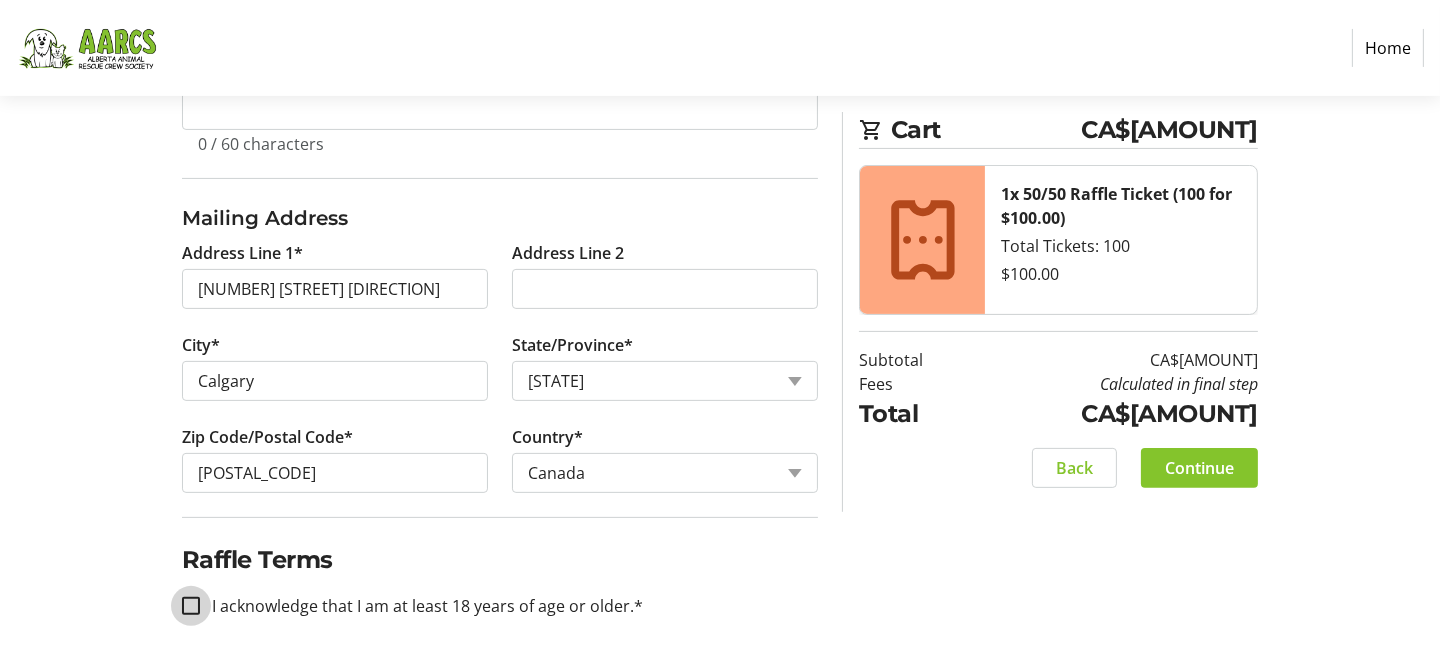 click on "I acknowledge that I am at least 18 years of age or older.*" at bounding box center [191, 606] 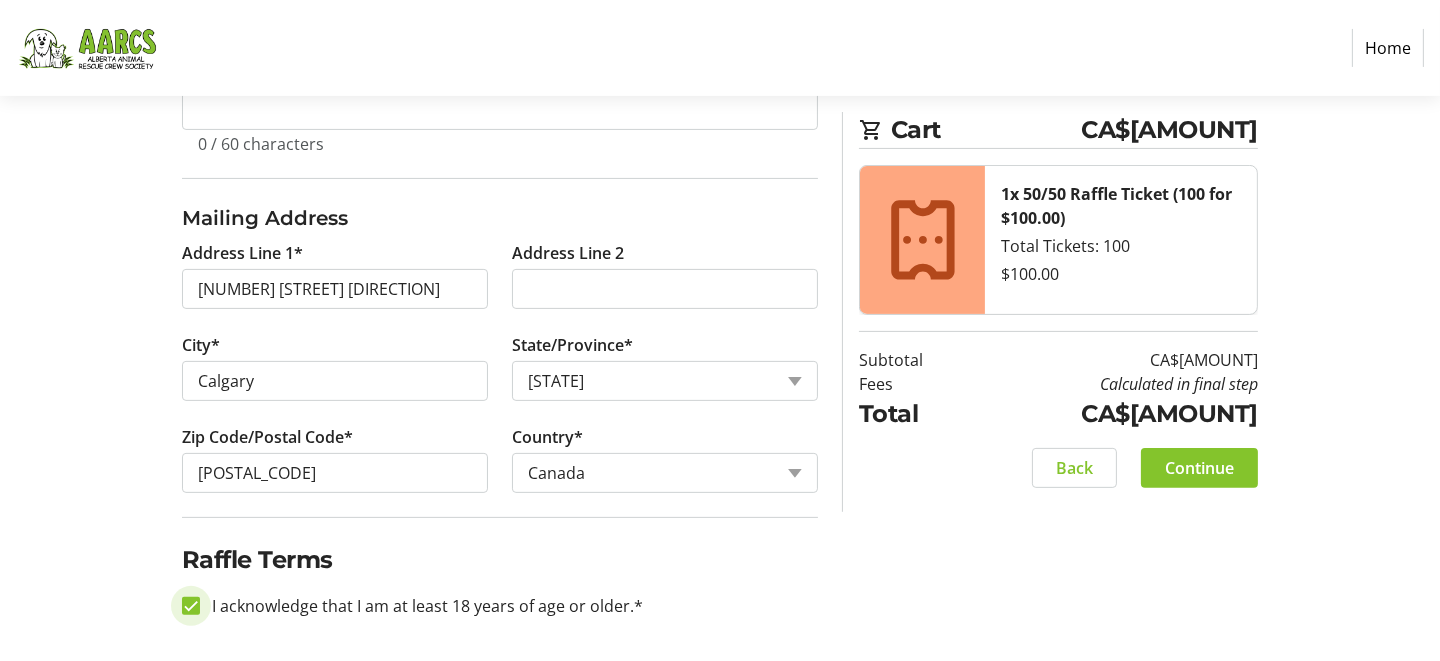 checkbox on "true" 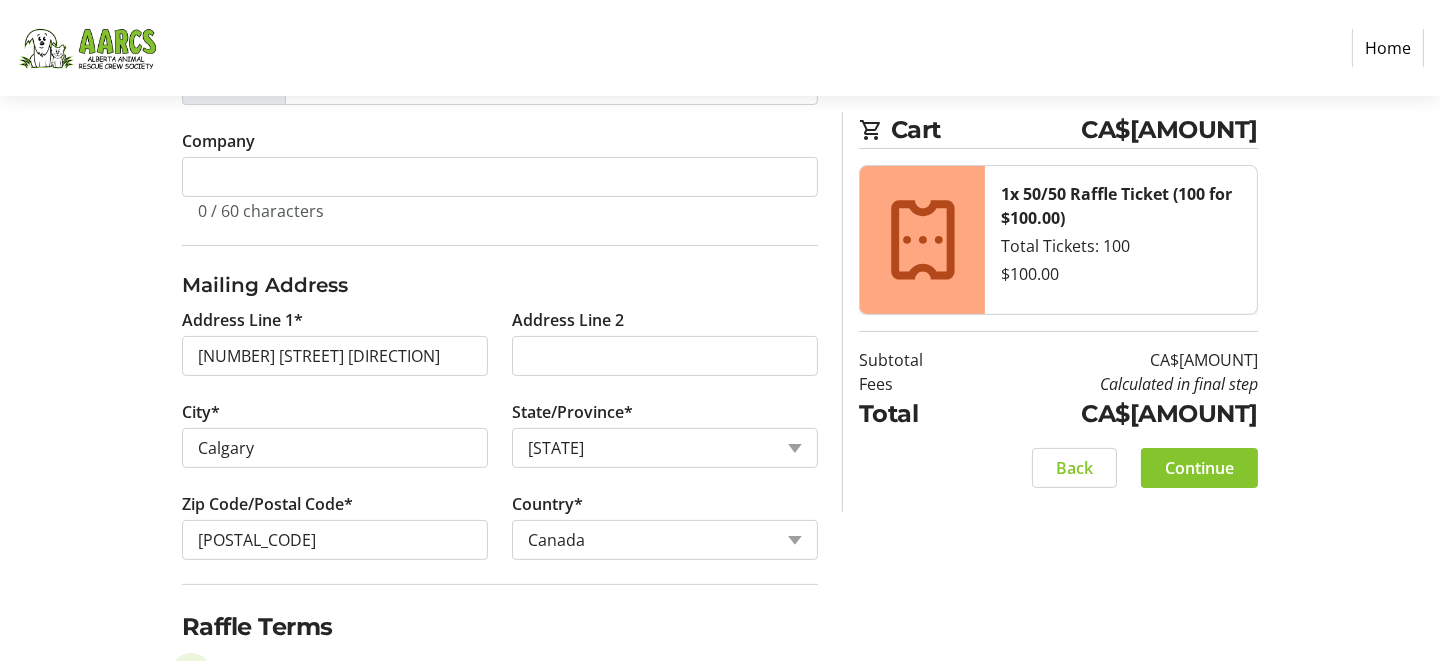scroll, scrollTop: 717, scrollLeft: 0, axis: vertical 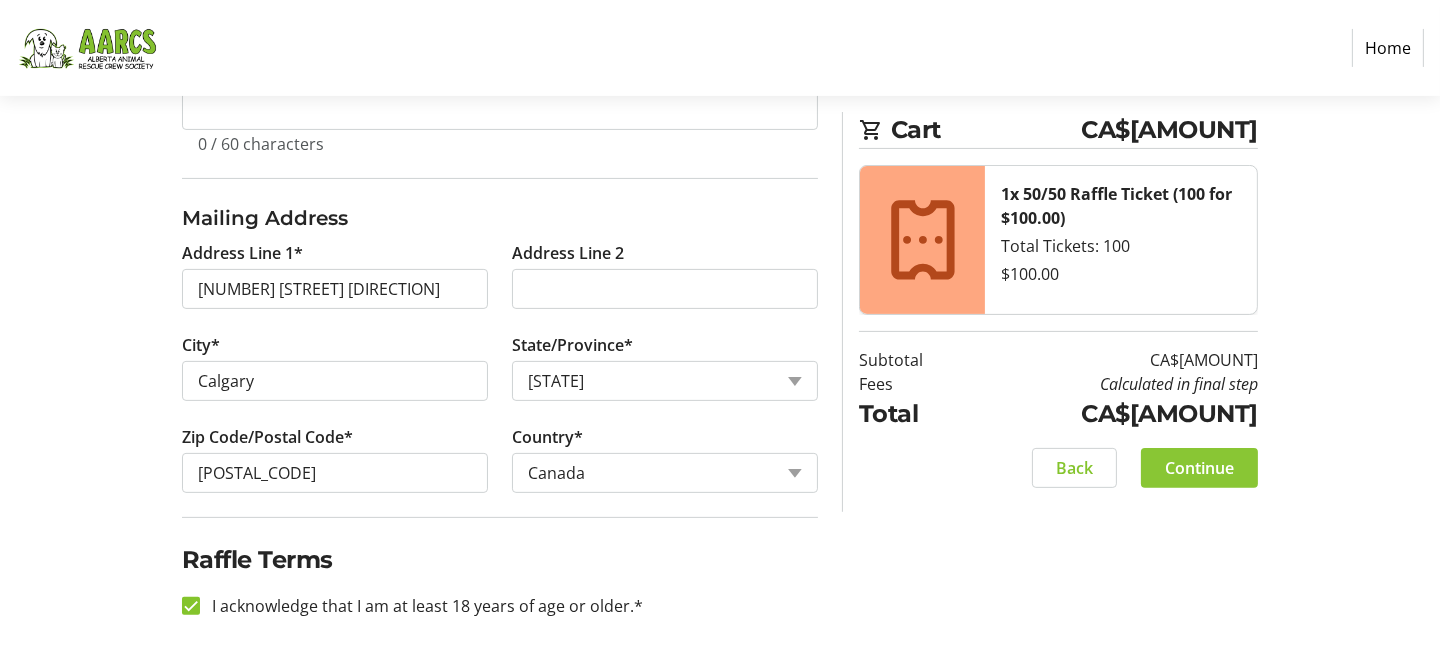 click on "Continue" 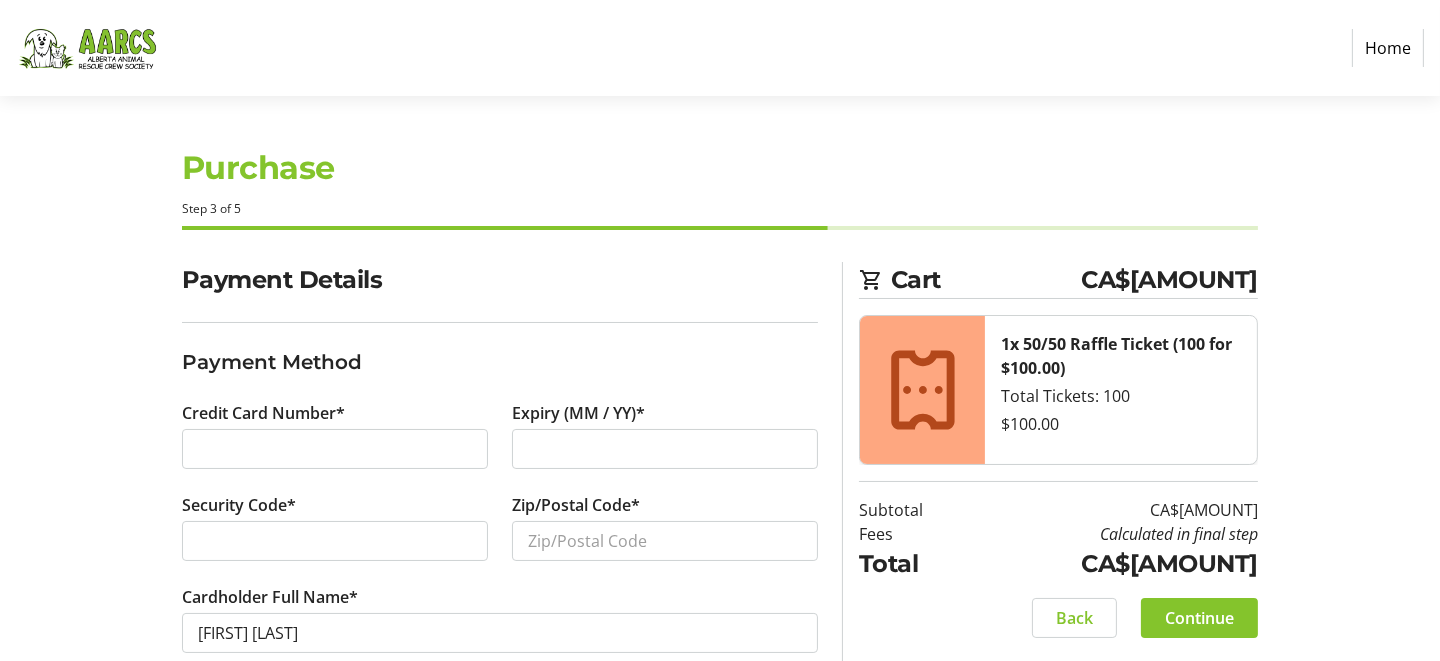 scroll, scrollTop: 37, scrollLeft: 0, axis: vertical 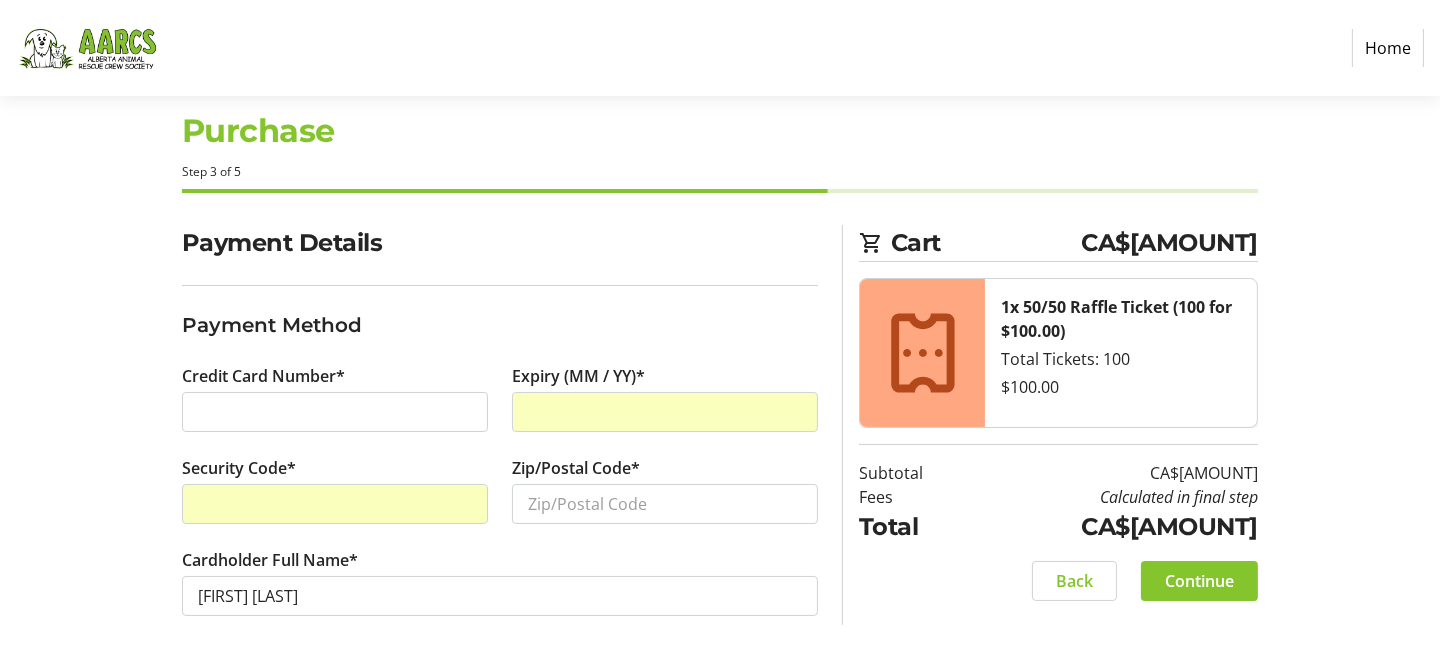click on "Purchase Step 3 of 5 Cart CA$[AMOUNT] 1x 50/50 Raffle Ticket (100 for $100.00) Total Tickets: 100  $100.00  Subtotal  CA$[AMOUNT]  Fees  Calculated in final step  Total  CA$[AMOUNT]   Close  Payment Details Payment Method Credit Card Number* Expiry (MM / YY)* Security Code* Zip/Postal Code* Cardholder Full Name* [FIRST] [LAST] Cart CA$[AMOUNT] 1x 50/50 Raffle Ticket (100 for $100.00) Total Tickets: 100  $100.00  Subtotal  CA$[AMOUNT]  Fees  Calculated in final step  Total  CA$[AMOUNT]   Back   Continue   Back   Continue" 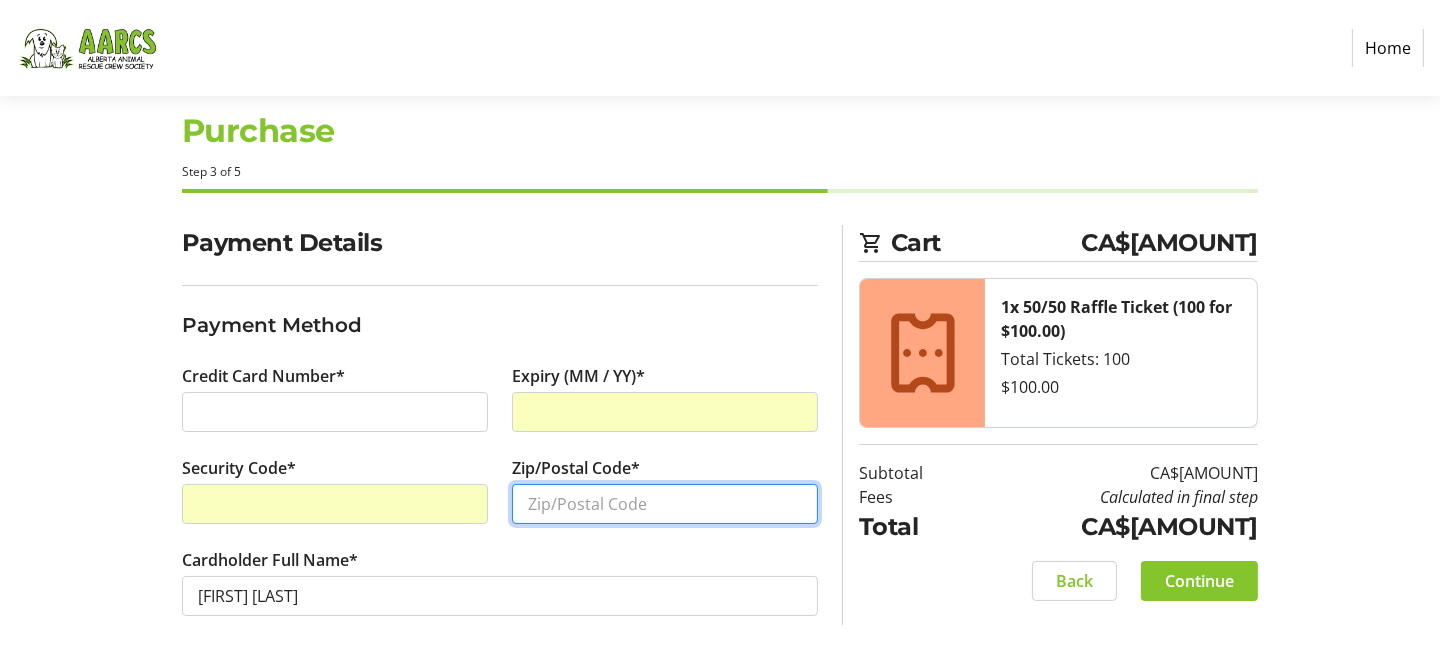 click on "Zip/Postal Code*" at bounding box center [665, 504] 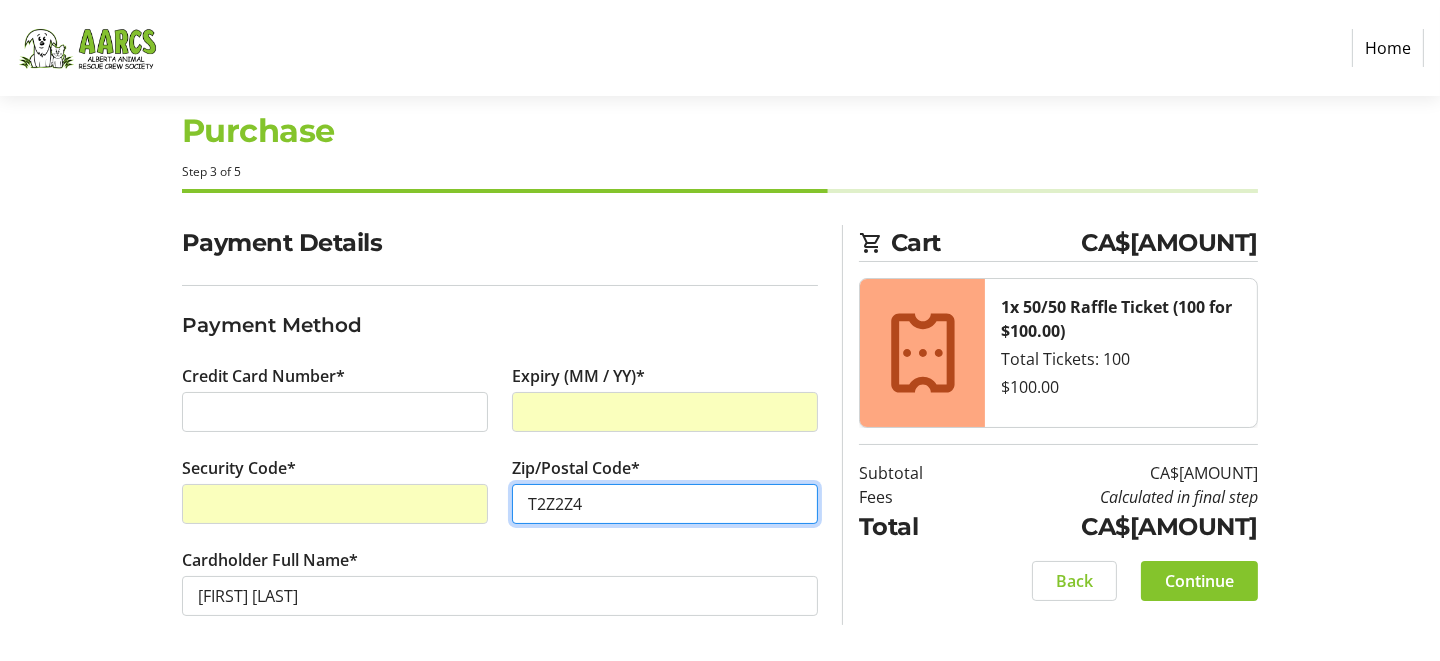 type on "T2Z2Z4" 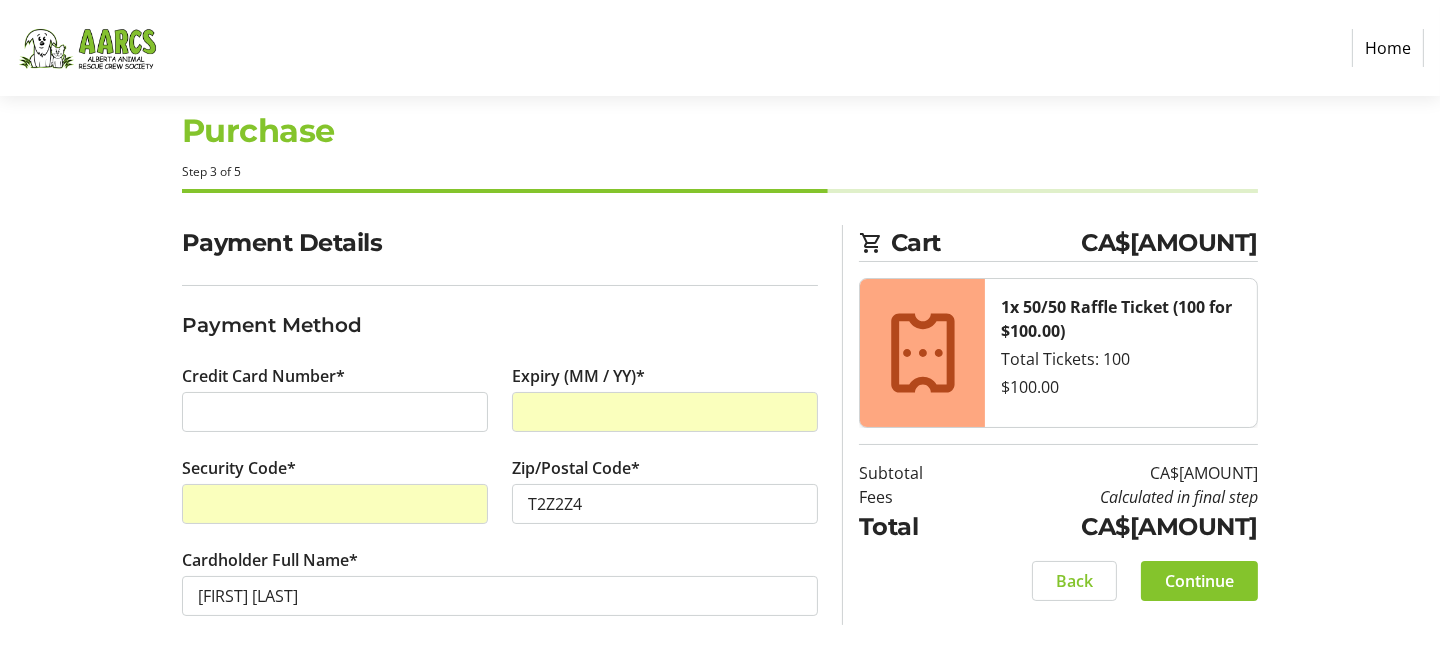 click on "Payment Details Payment Method Credit Card Number* Expiry (MM / YY)* Security Code* Zip/Postal Code* [POSTAL_CODE] Cardholder Full Name* [FIRST] [LAST] Cart CA$[AMOUNT] 1x 50/50 Raffle Ticket (100 for $100.00) Total Tickets: 100  $100.00  Subtotal  CA$[AMOUNT]  Fees  Calculated in final step  Total  CA$[AMOUNT]   Back   Continue" 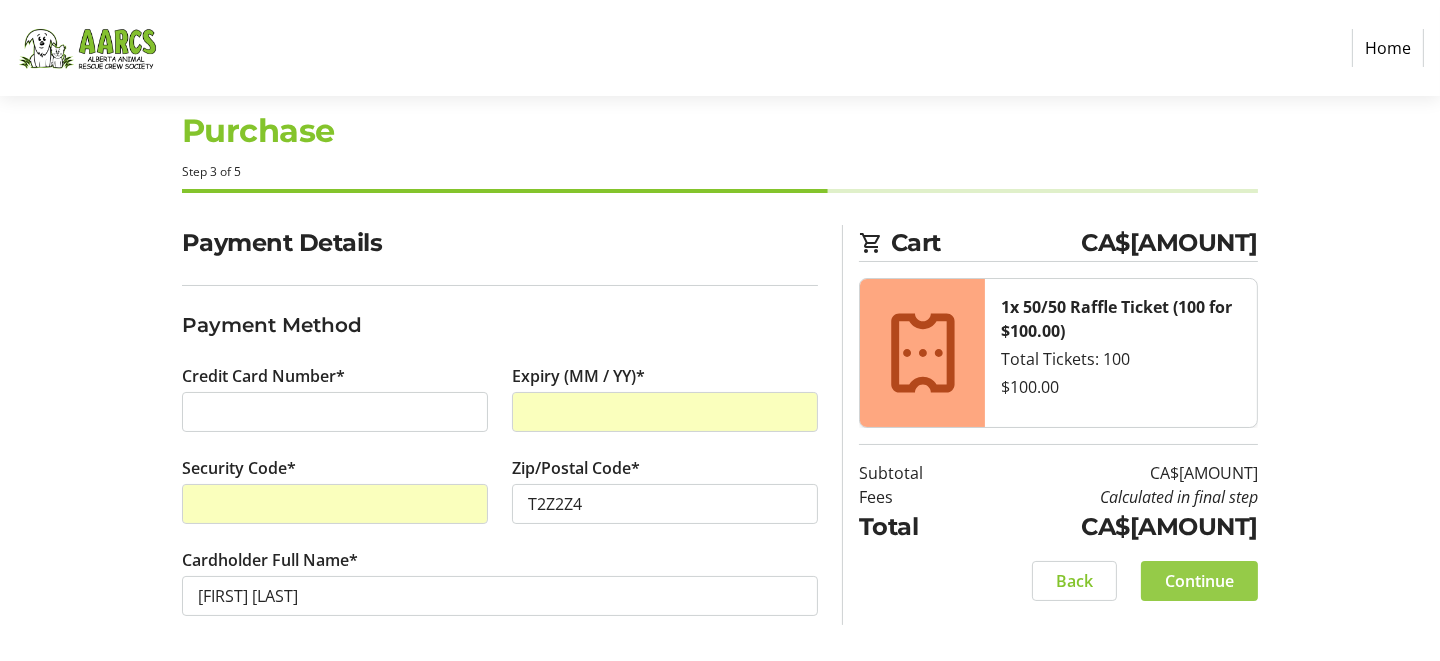 click on "Continue" 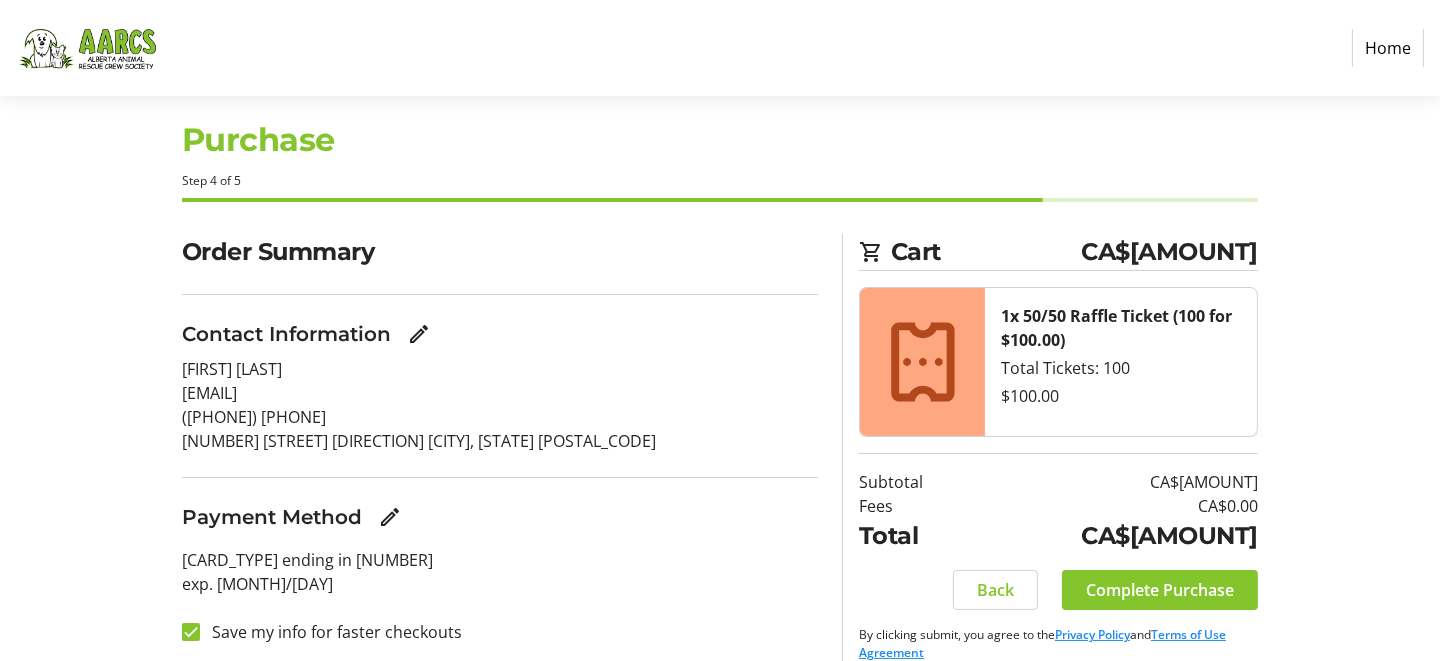 scroll, scrollTop: 51, scrollLeft: 0, axis: vertical 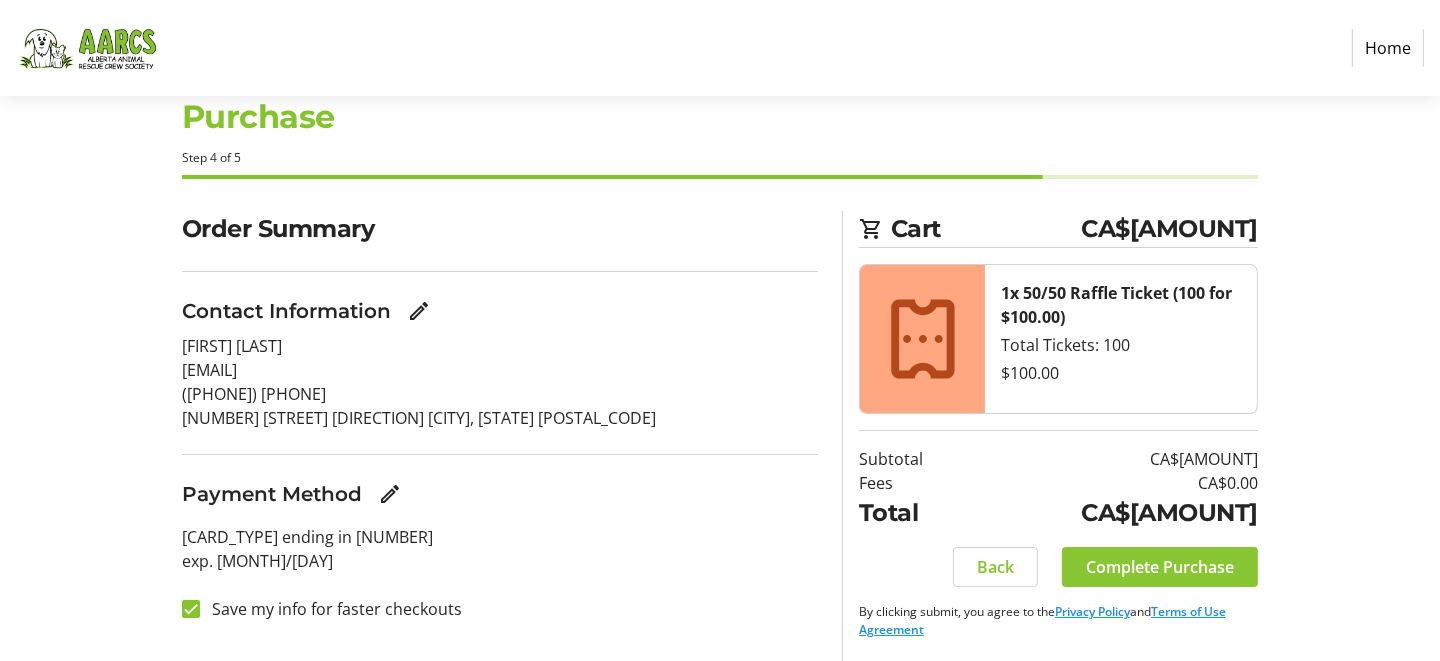 click on "Complete Purchase" 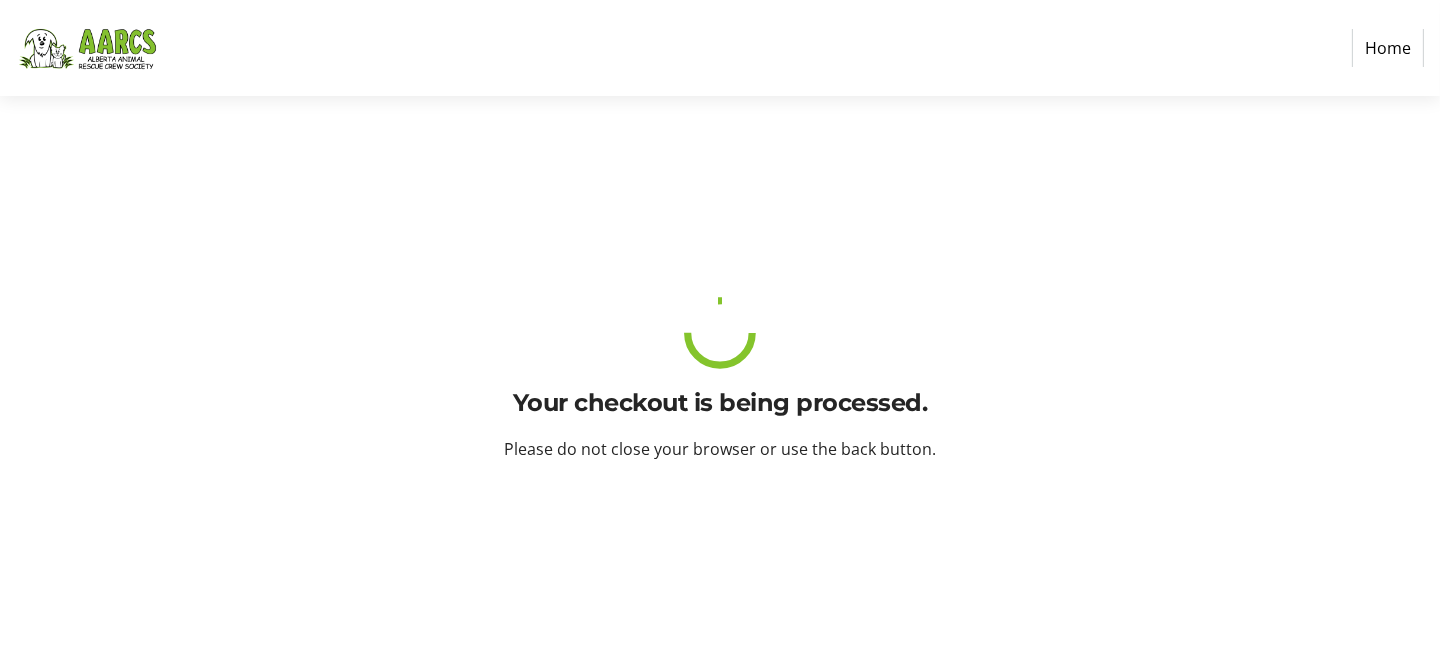 scroll, scrollTop: 0, scrollLeft: 0, axis: both 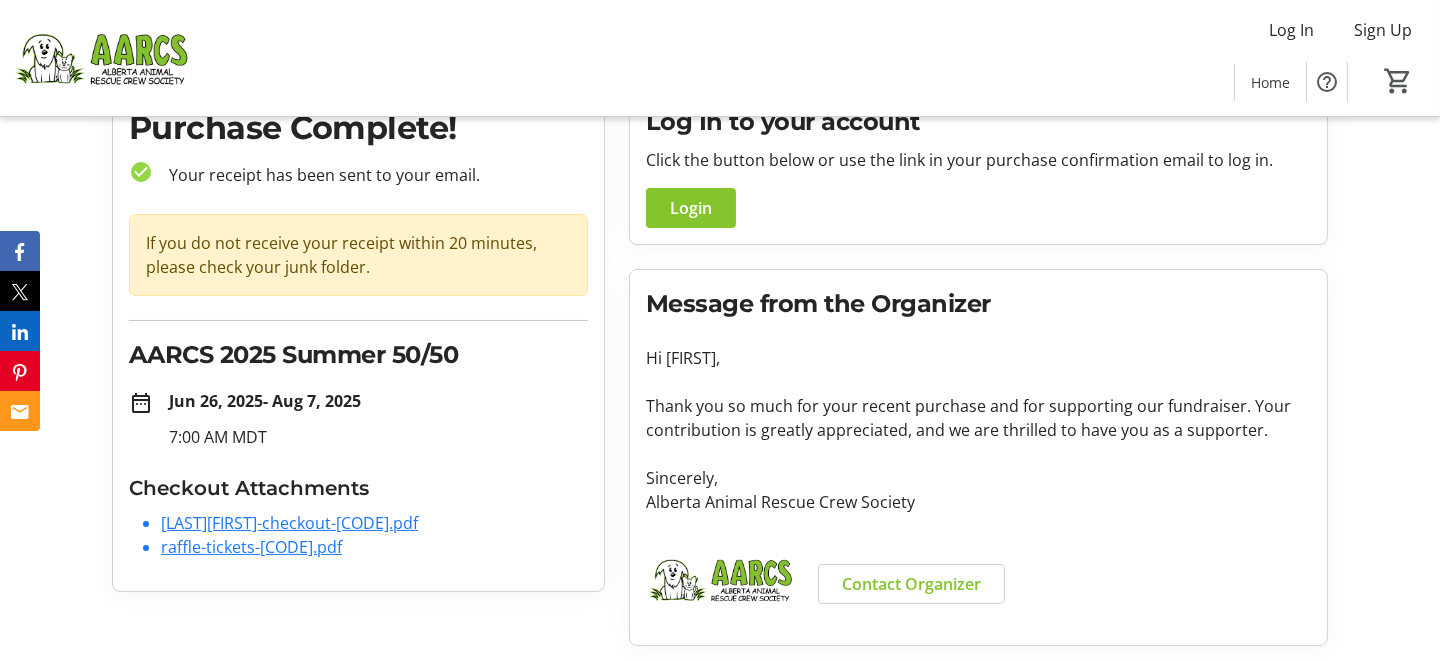 click on "[LAST][FIRST]-checkout-[CODE].pdf" 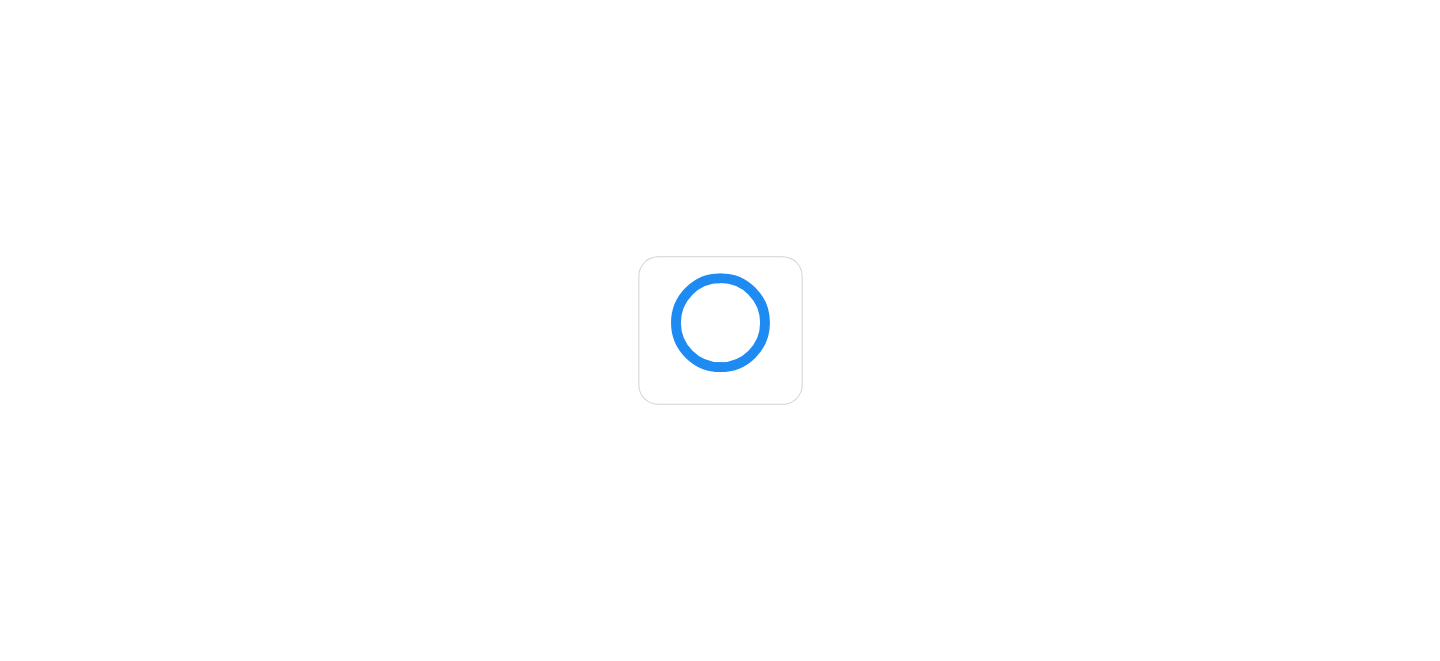 scroll, scrollTop: 0, scrollLeft: 0, axis: both 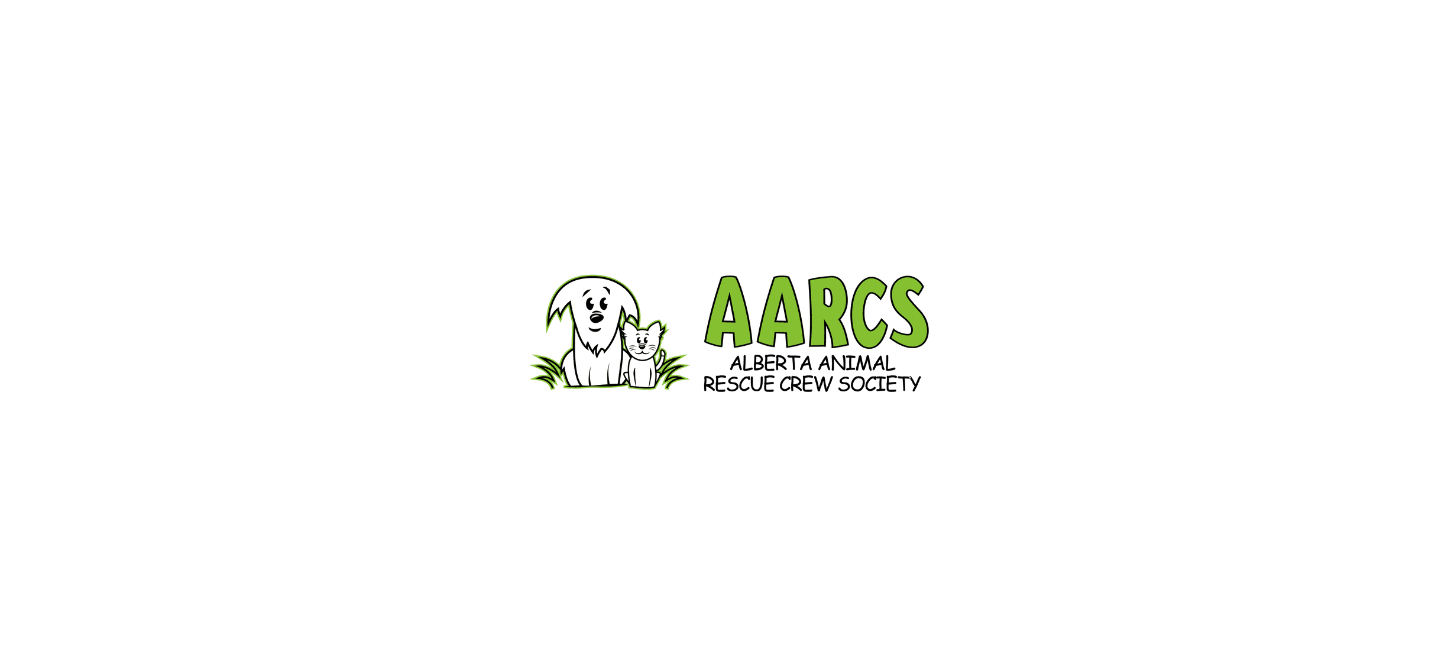 drag, startPoint x: 469, startPoint y: 215, endPoint x: 159, endPoint y: 336, distance: 332.7777 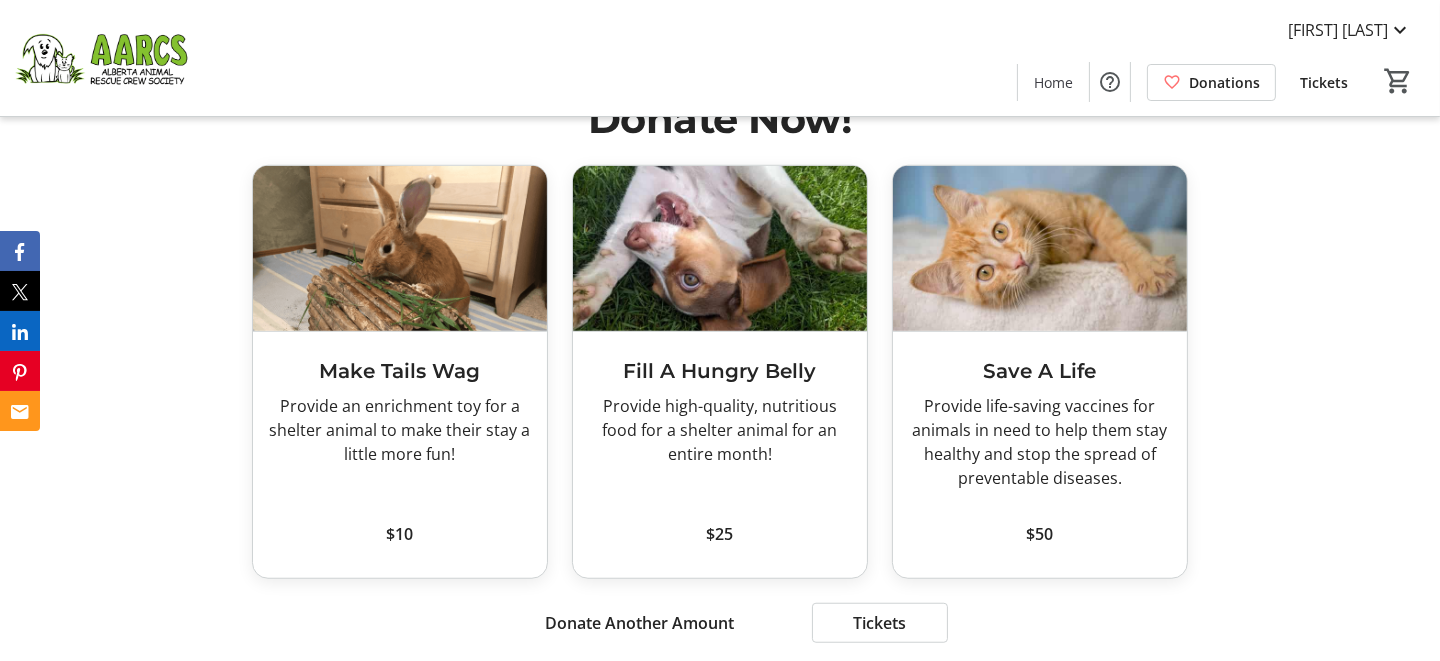 scroll, scrollTop: 1933, scrollLeft: 0, axis: vertical 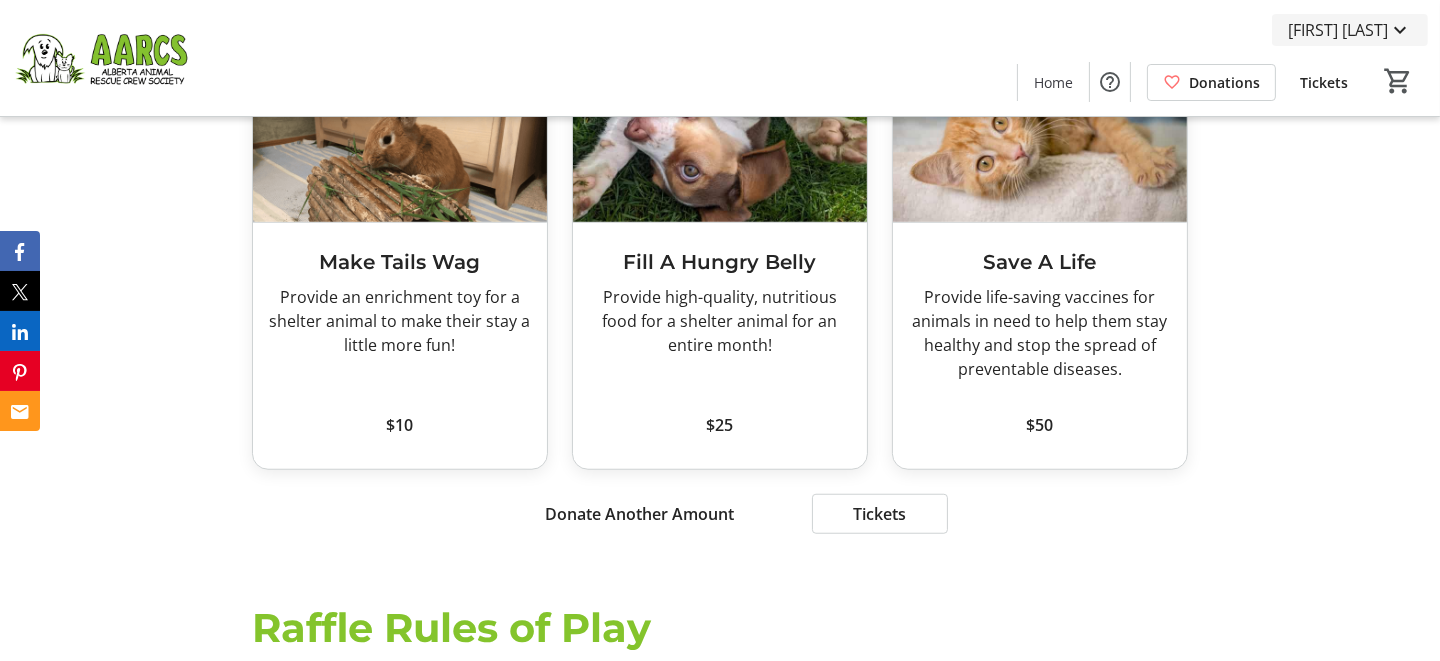 click on "[FIRST] [LAST]" 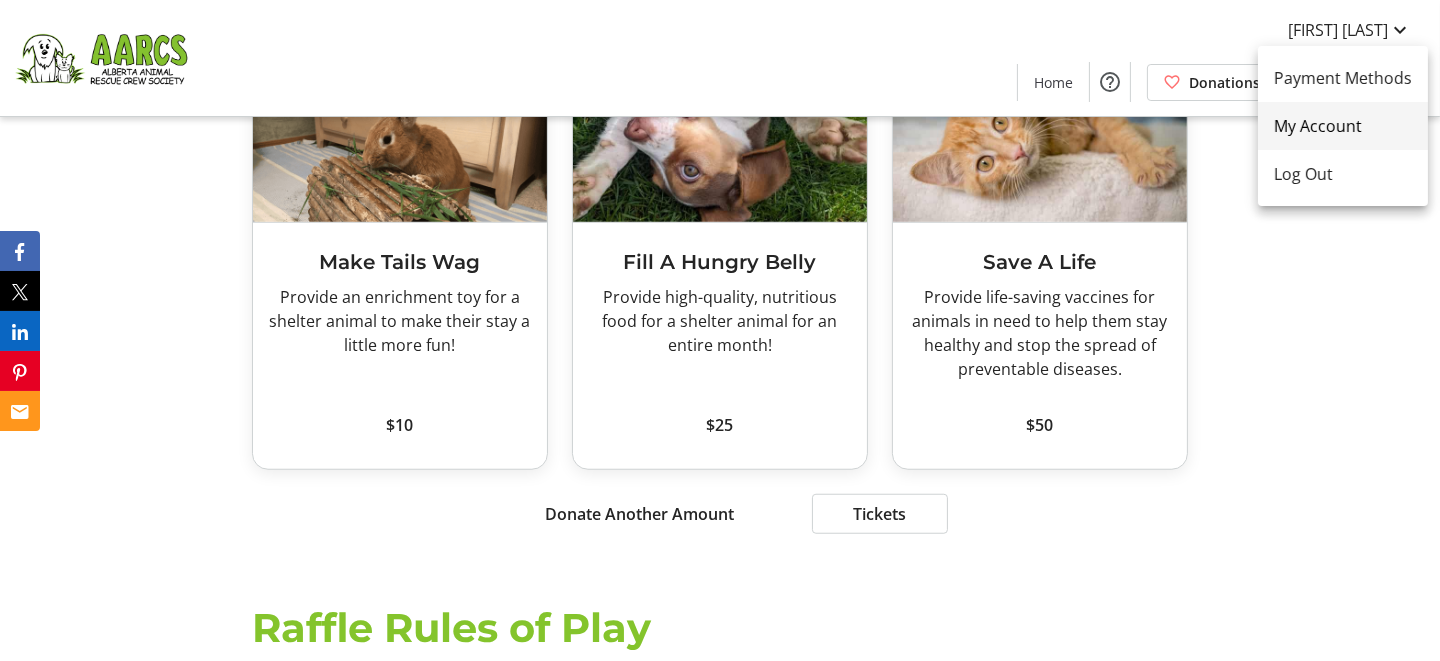 click on "My Account" at bounding box center (1343, 126) 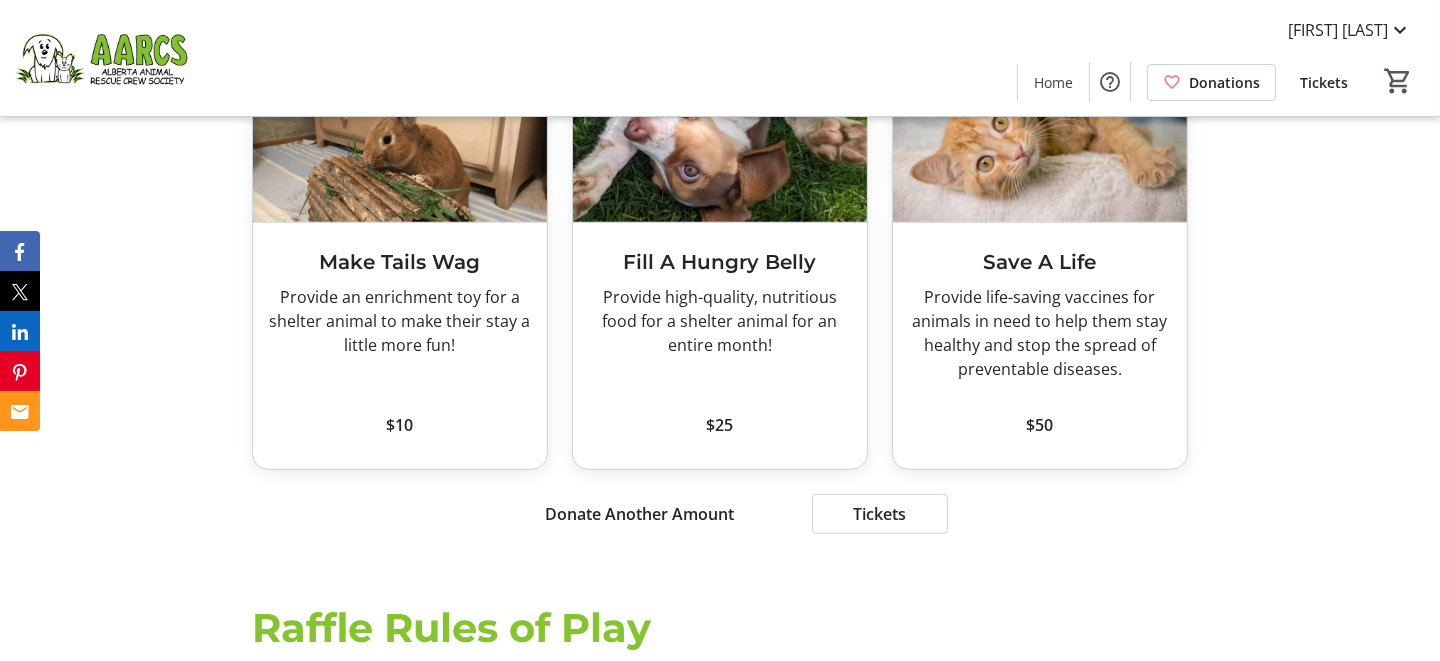 scroll, scrollTop: 0, scrollLeft: 0, axis: both 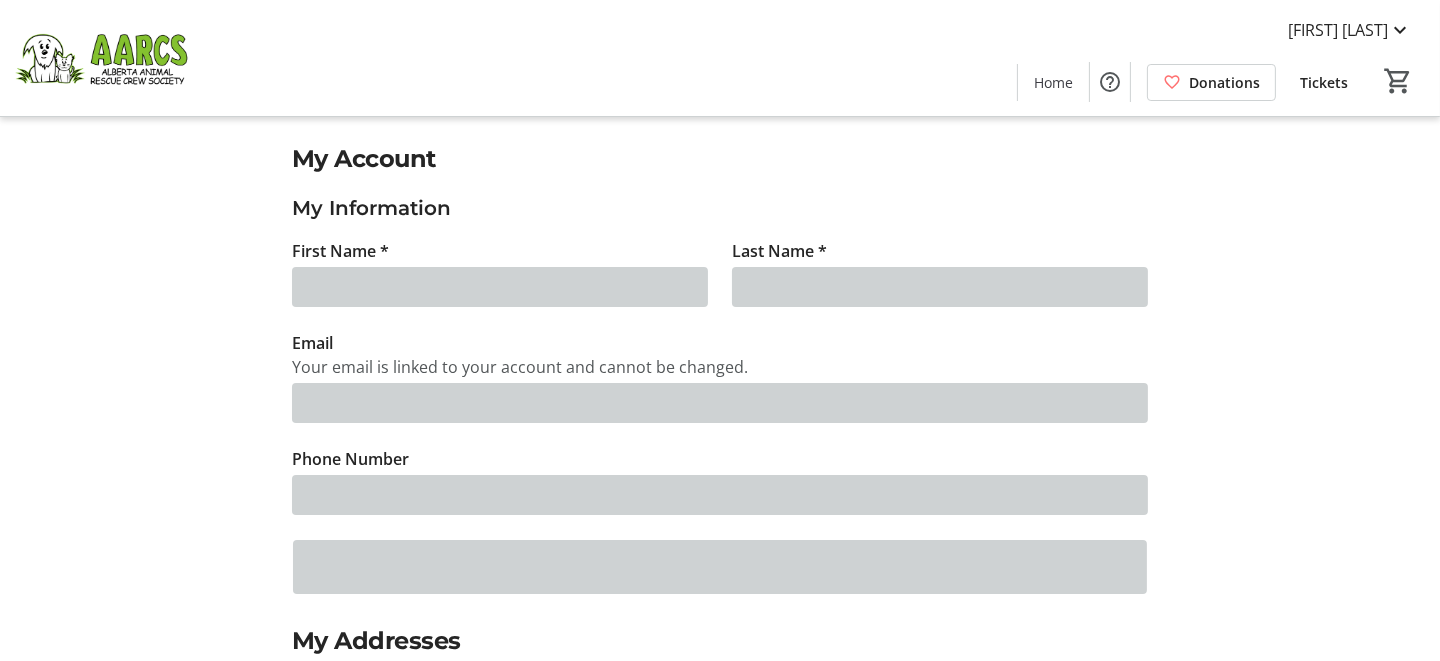 type on "[FIRST]" 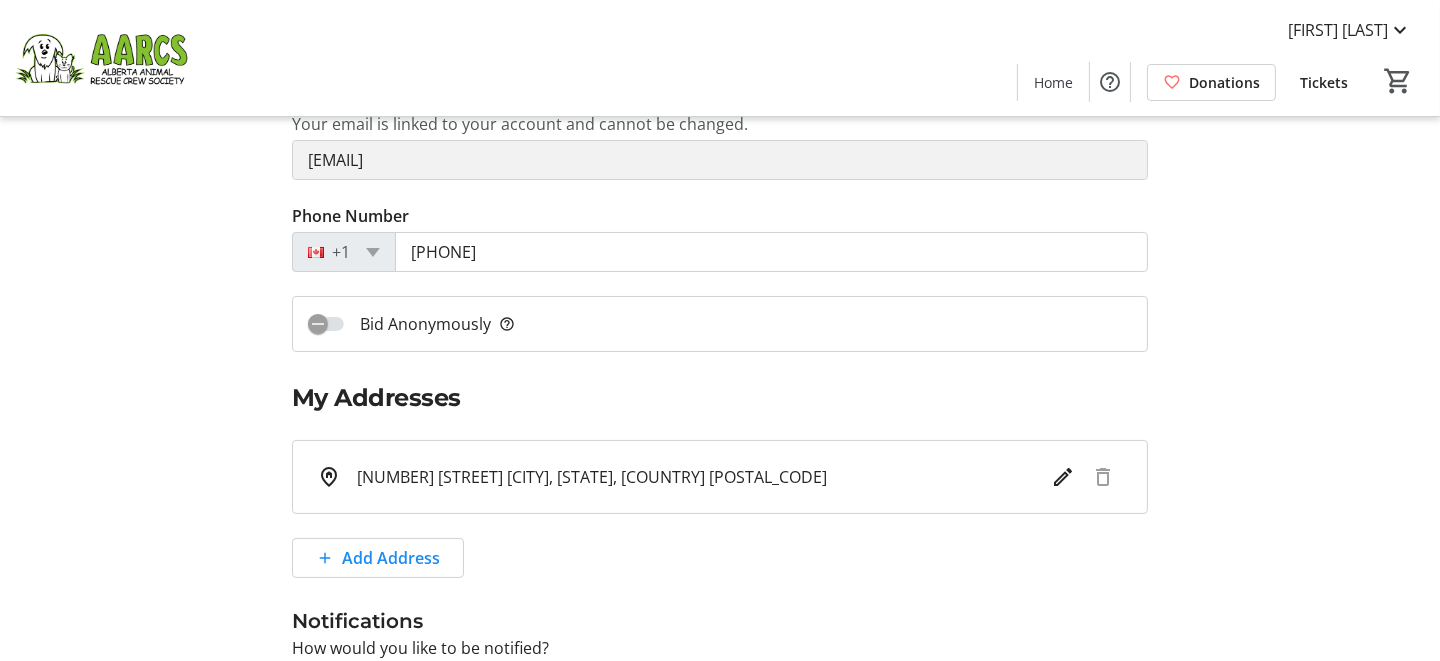 scroll, scrollTop: 266, scrollLeft: 0, axis: vertical 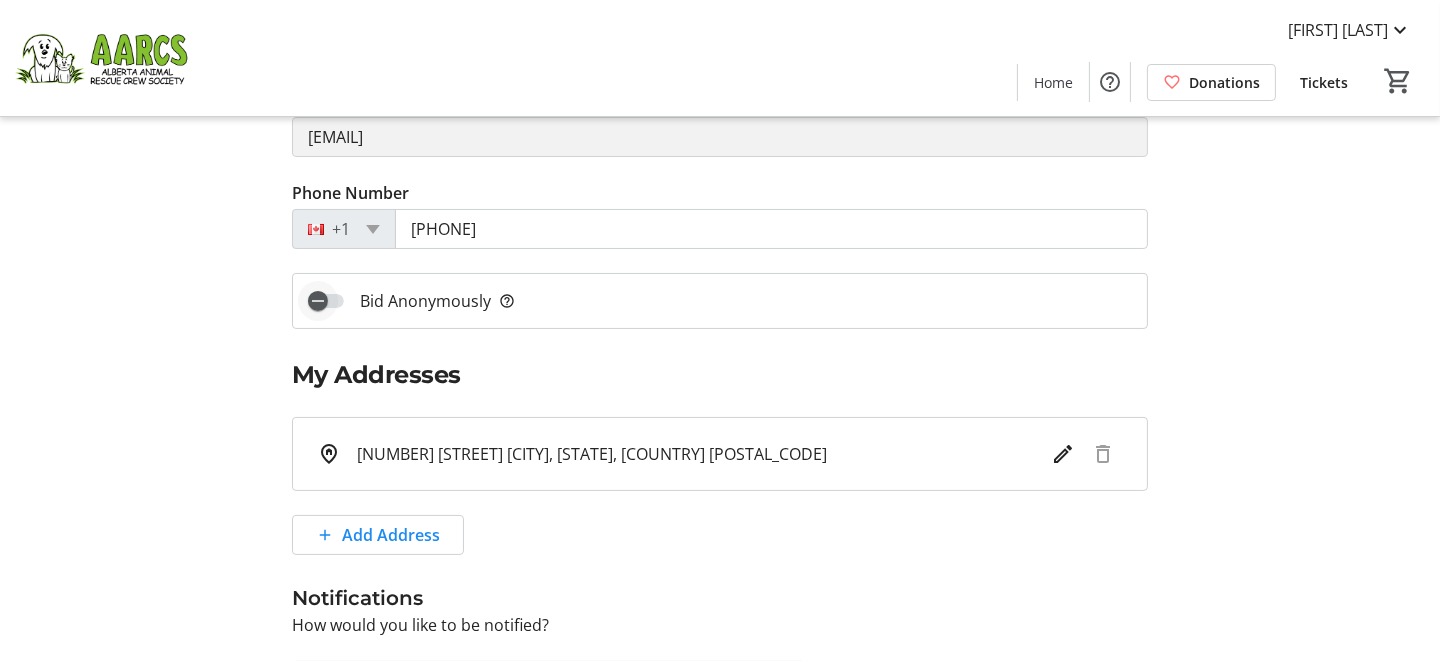 click at bounding box center (326, 301) 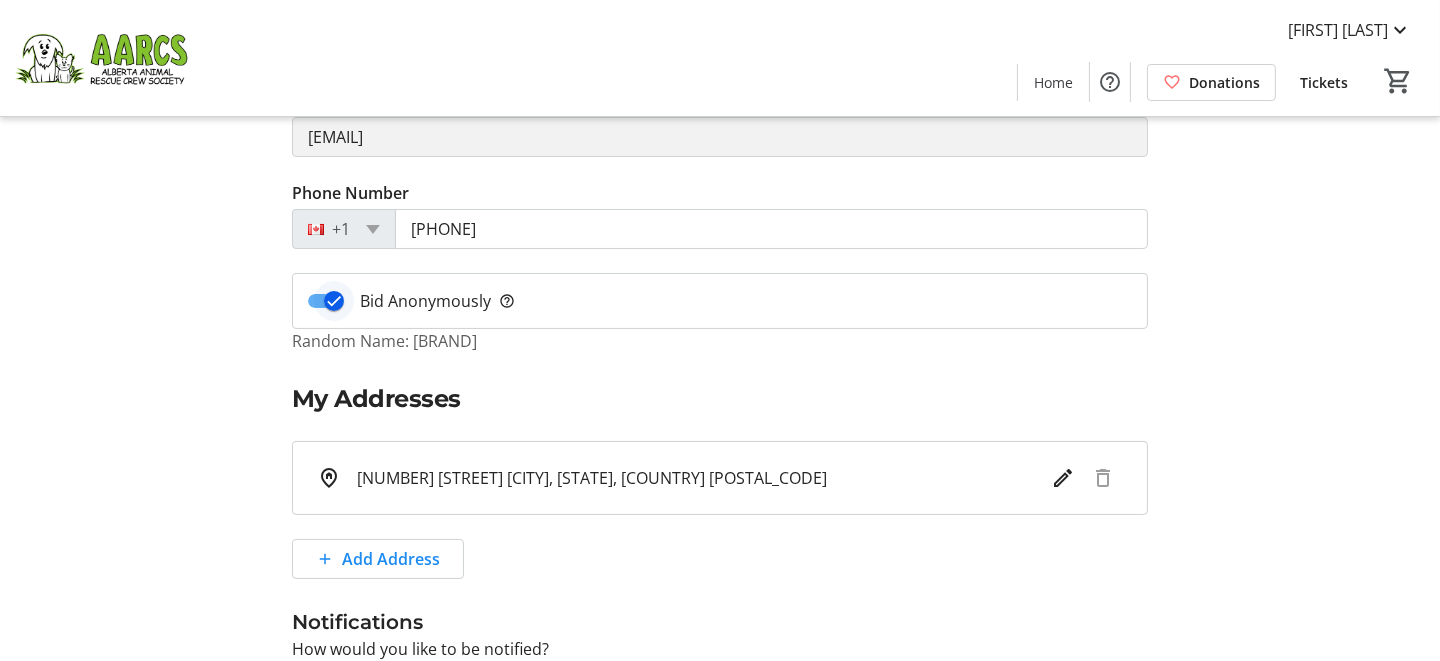 click at bounding box center (334, 301) 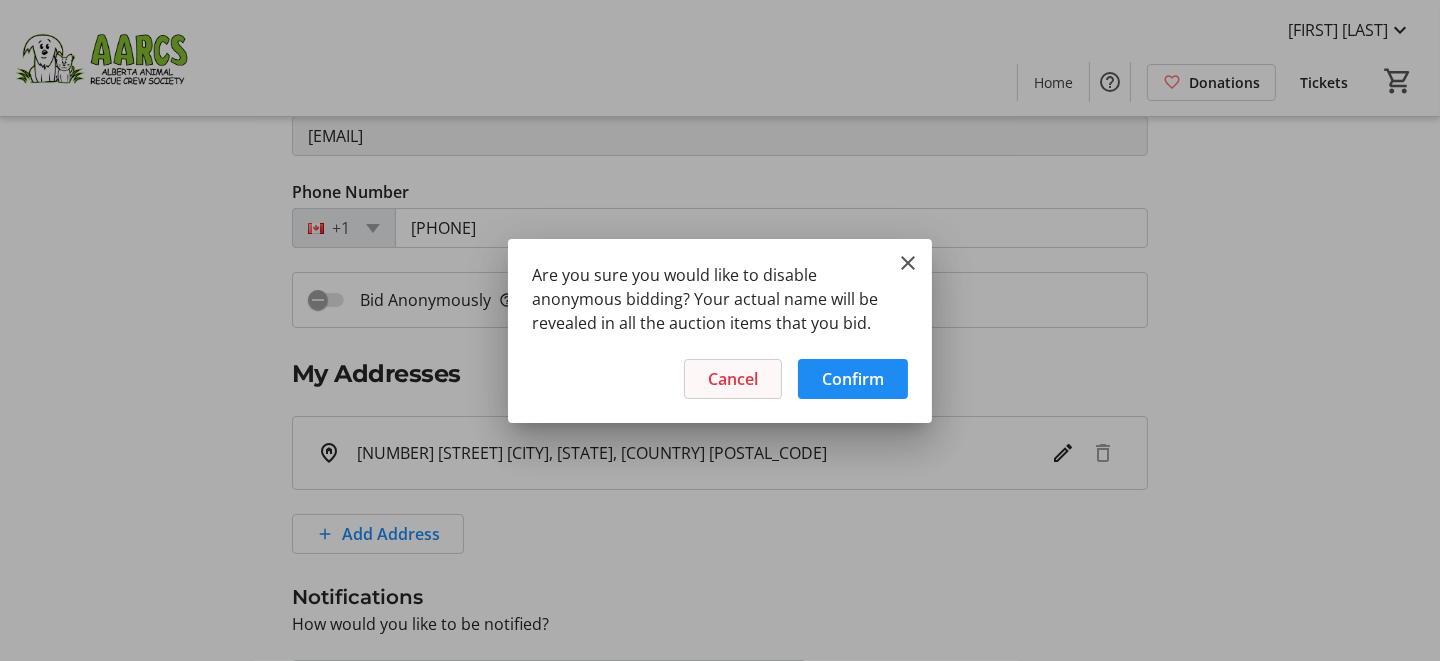 click on "Cancel" at bounding box center (733, 379) 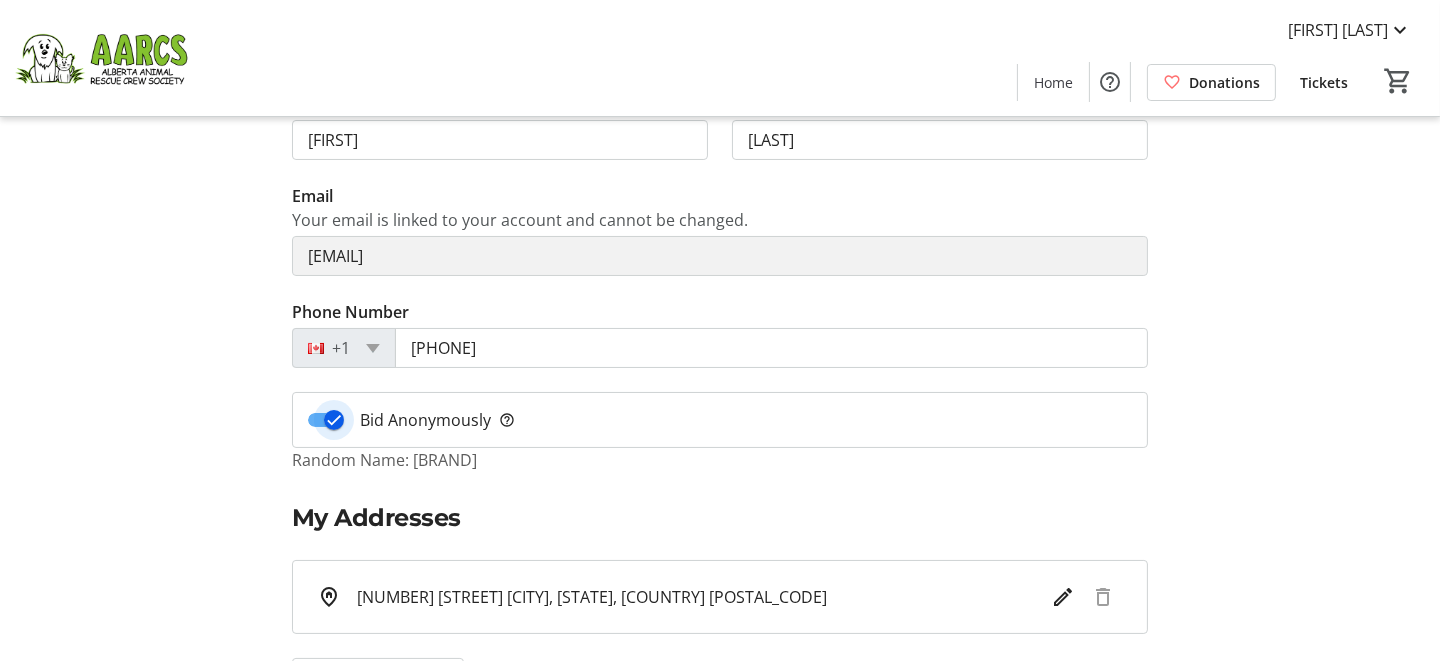 scroll, scrollTop: 643, scrollLeft: 0, axis: vertical 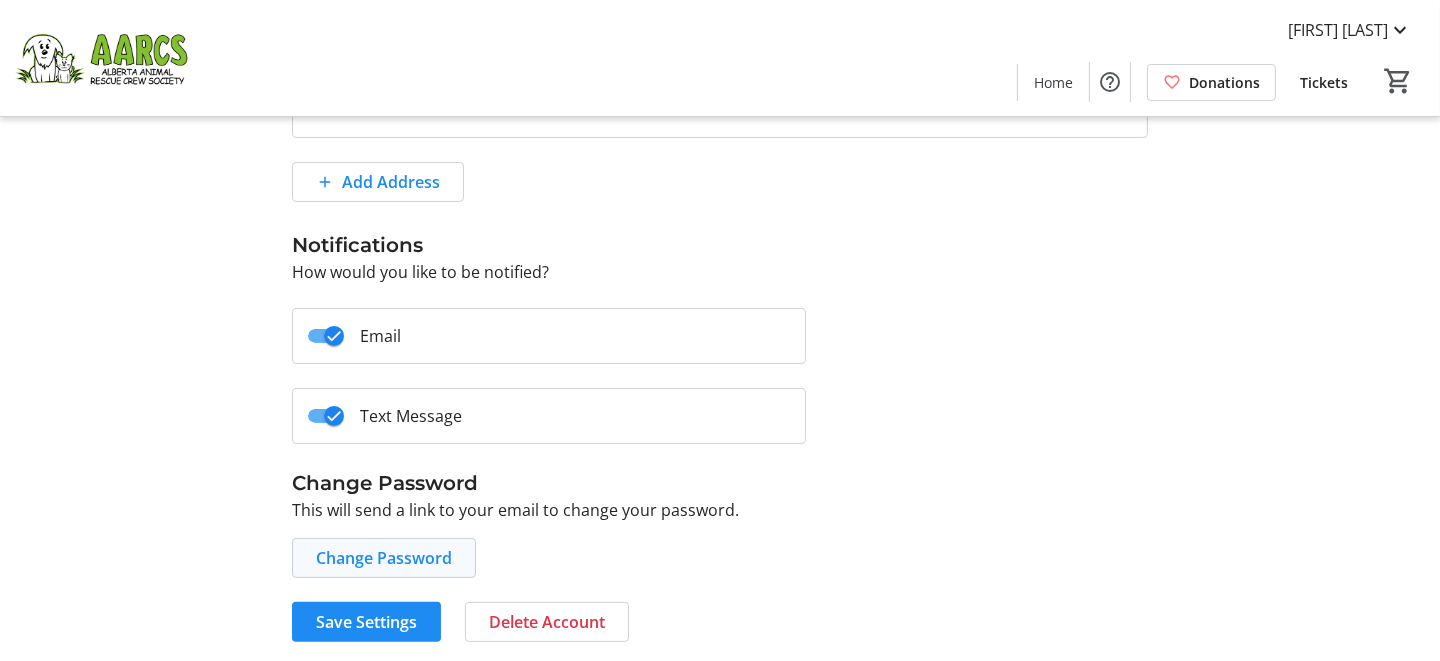 click on "Change Password" 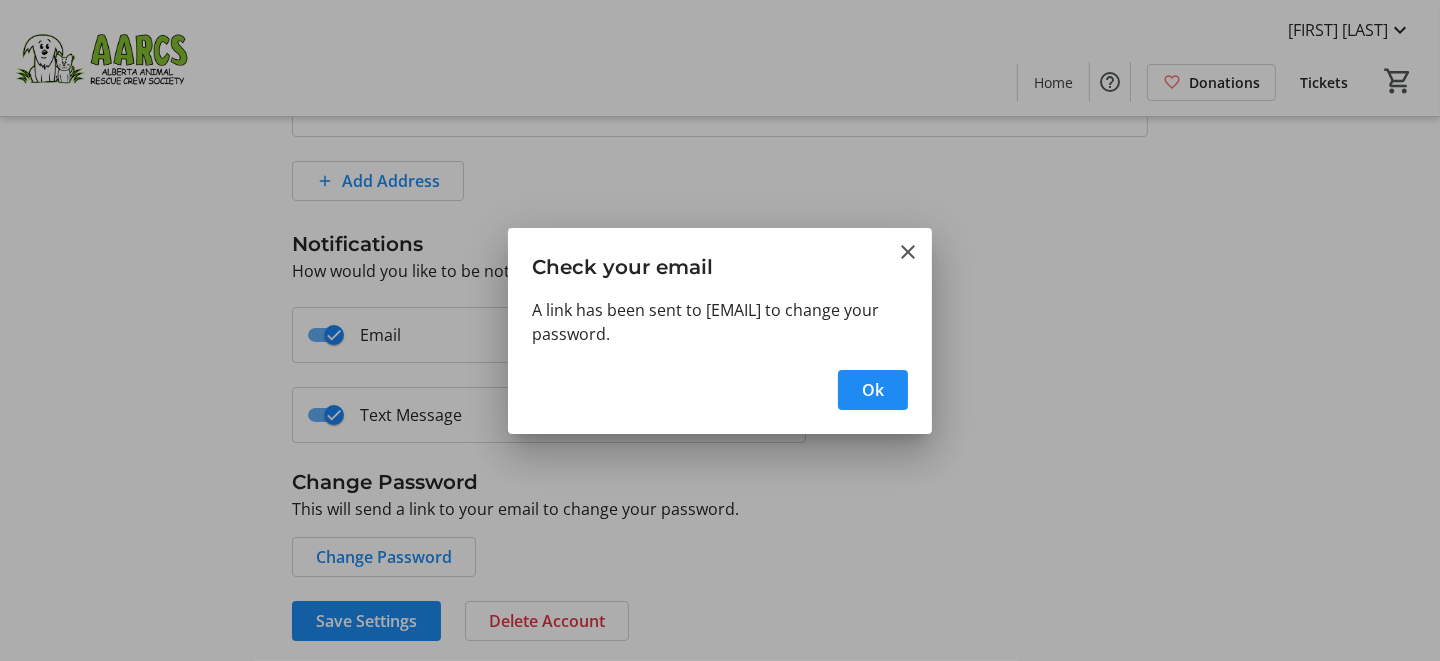 scroll, scrollTop: 0, scrollLeft: 0, axis: both 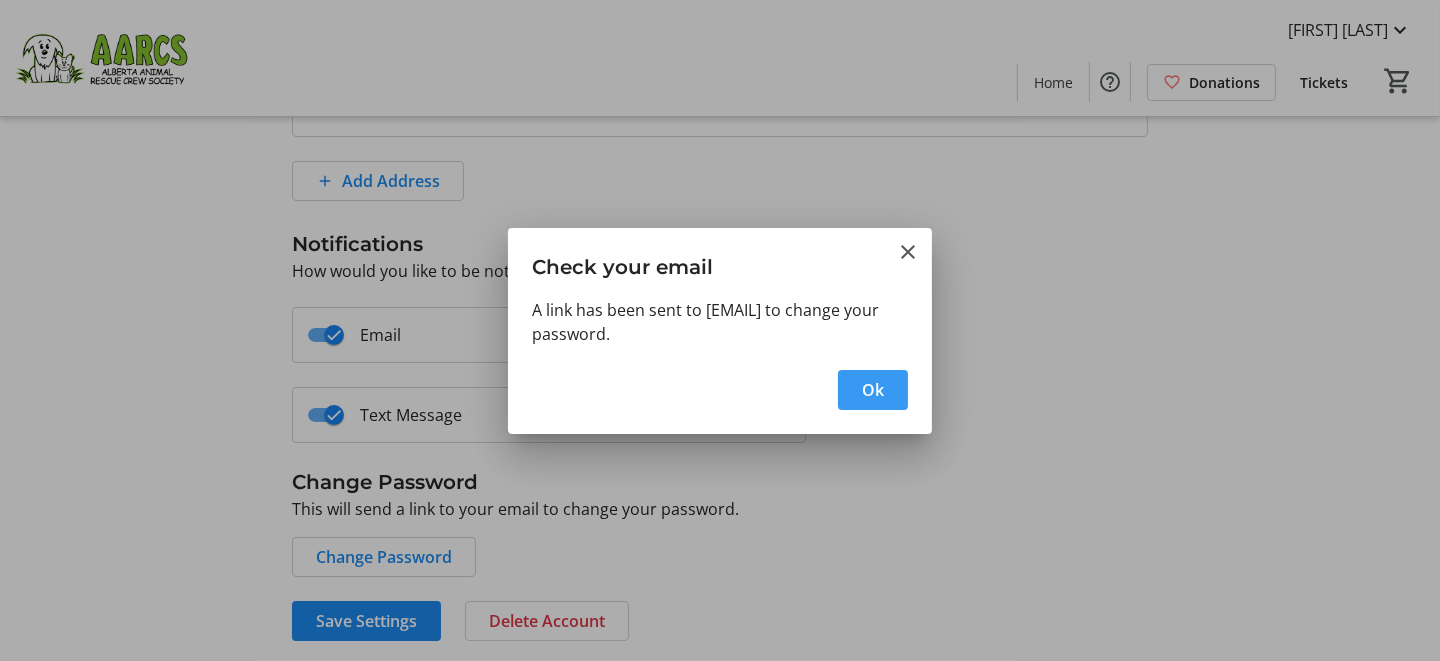 click on "Ok" at bounding box center (873, 390) 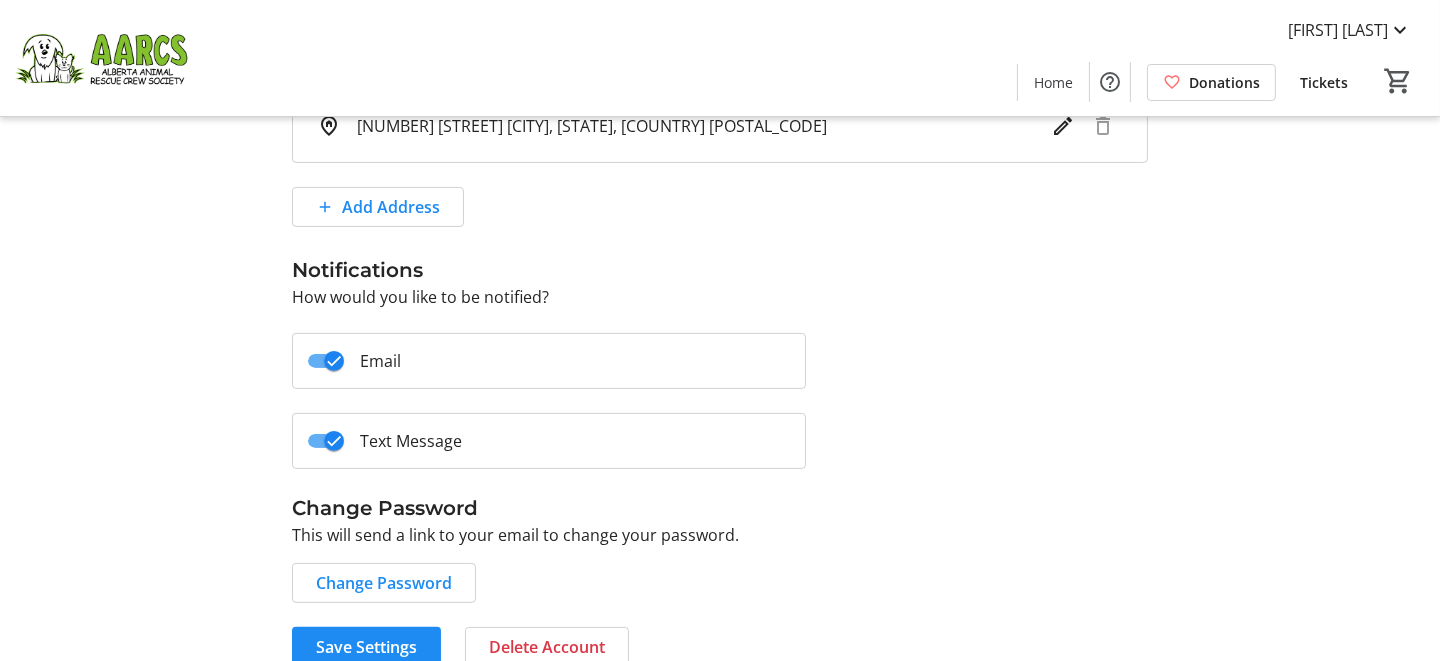 scroll, scrollTop: 643, scrollLeft: 0, axis: vertical 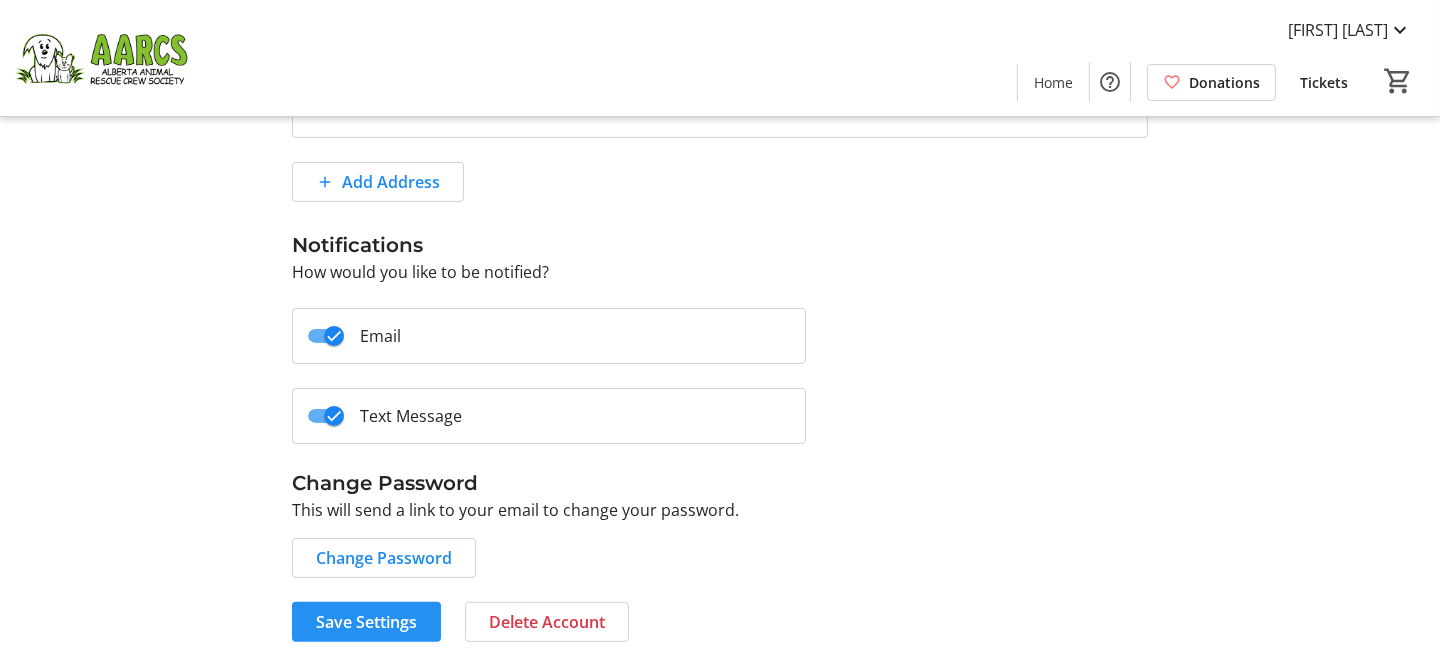click on "Save Settings" 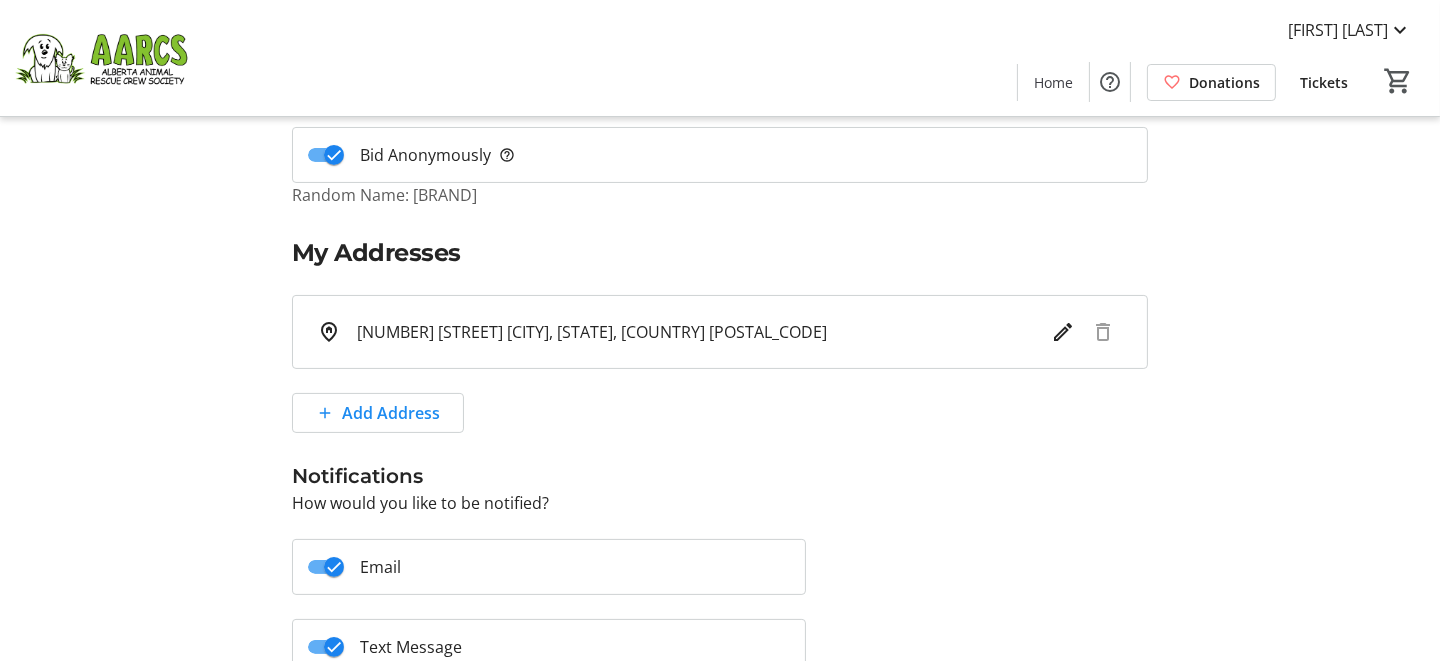 scroll, scrollTop: 643, scrollLeft: 0, axis: vertical 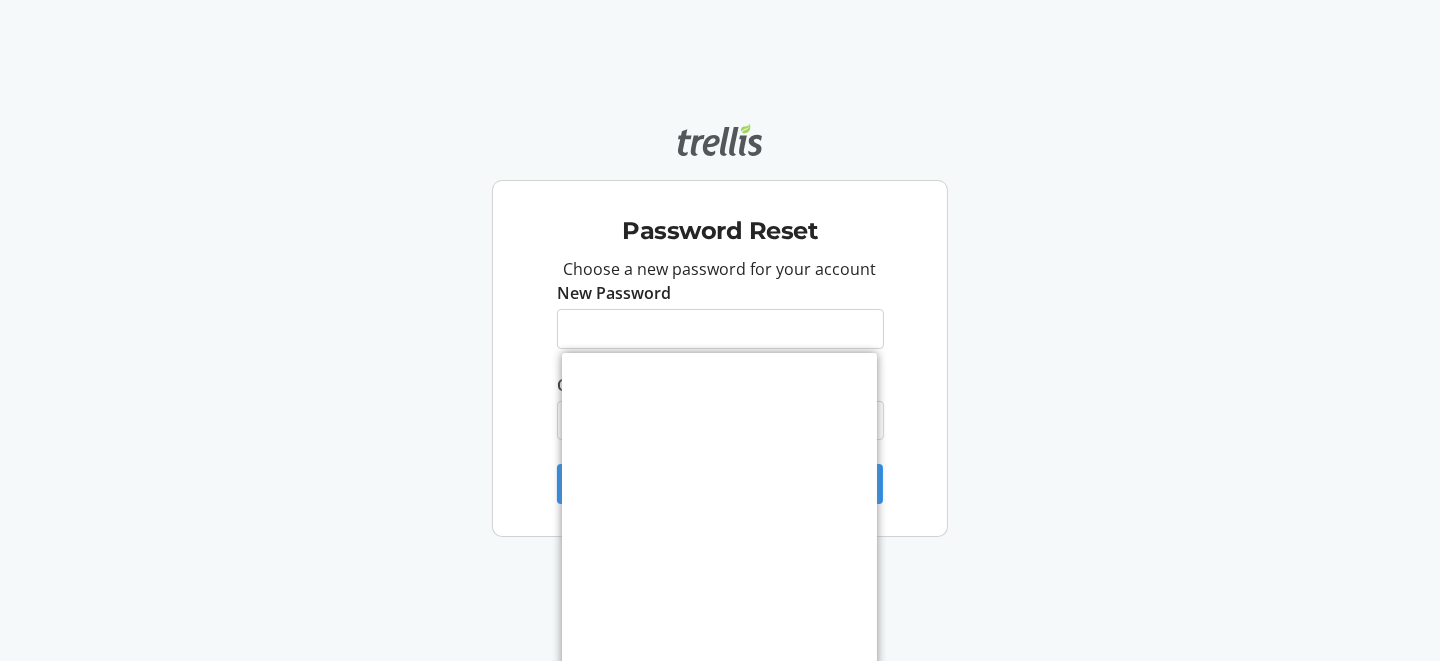 click on "Password Reset Choose a new password for your account New Password Confirm New Password  Reset Your Password" 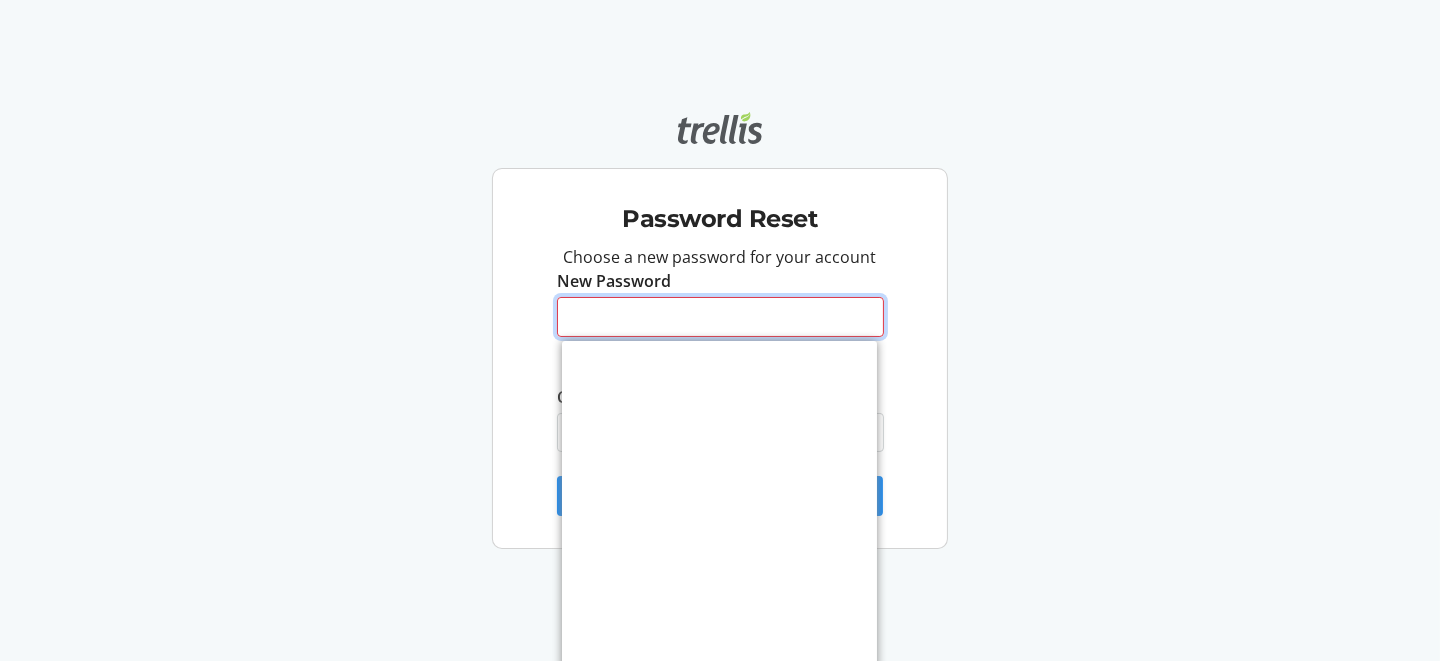 scroll, scrollTop: 38, scrollLeft: 0, axis: vertical 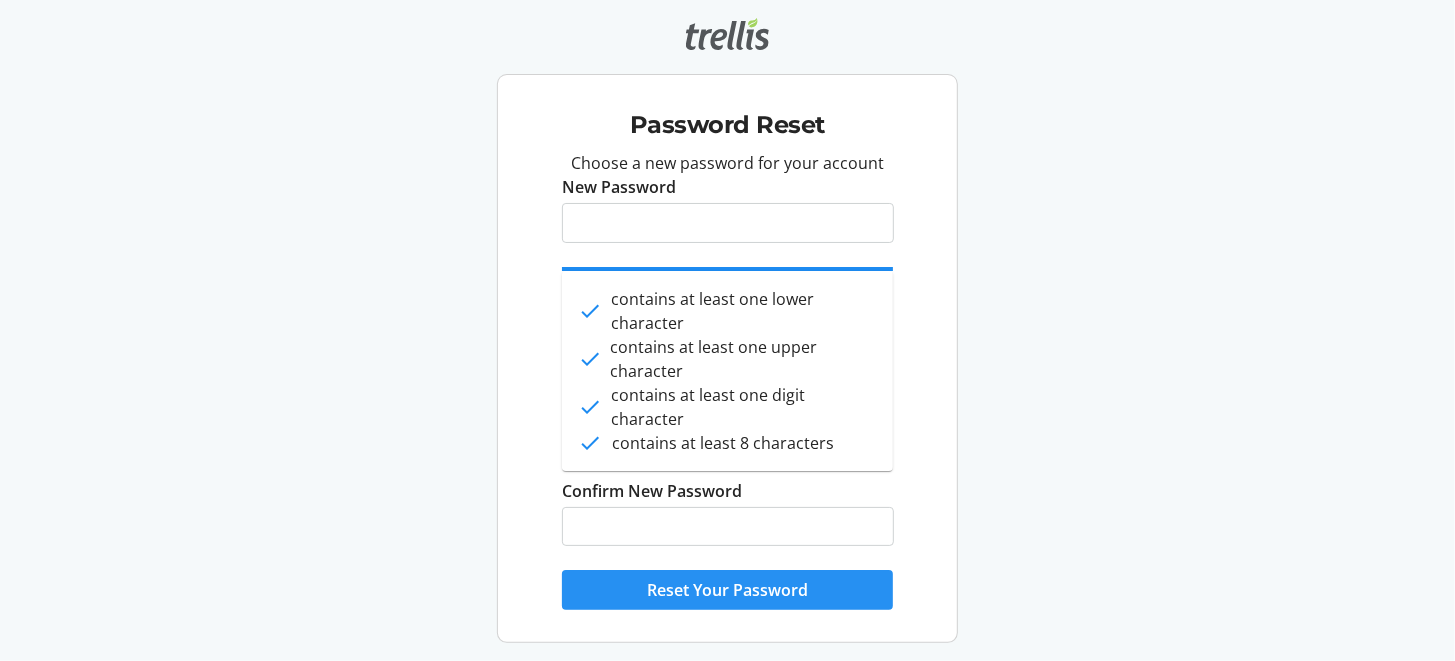 click on "Reset Your Password" 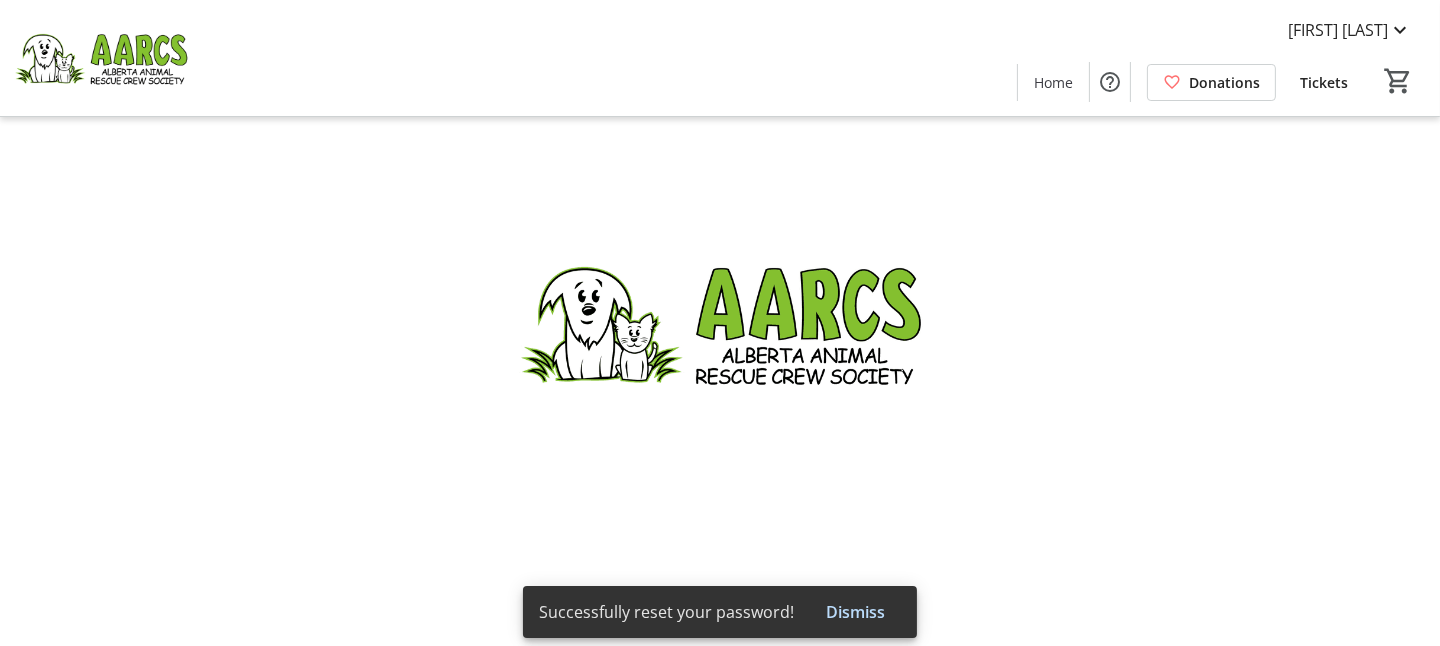 type on "[FIRST]" 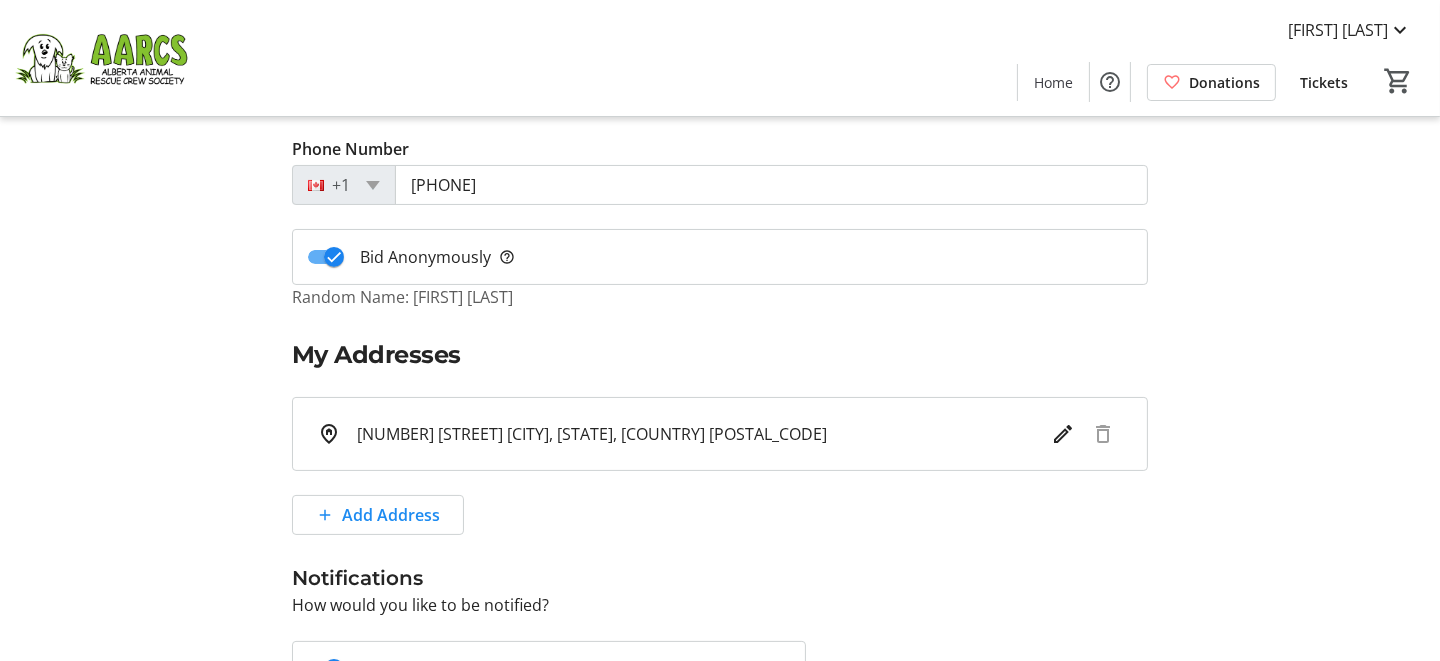 scroll, scrollTop: 0, scrollLeft: 0, axis: both 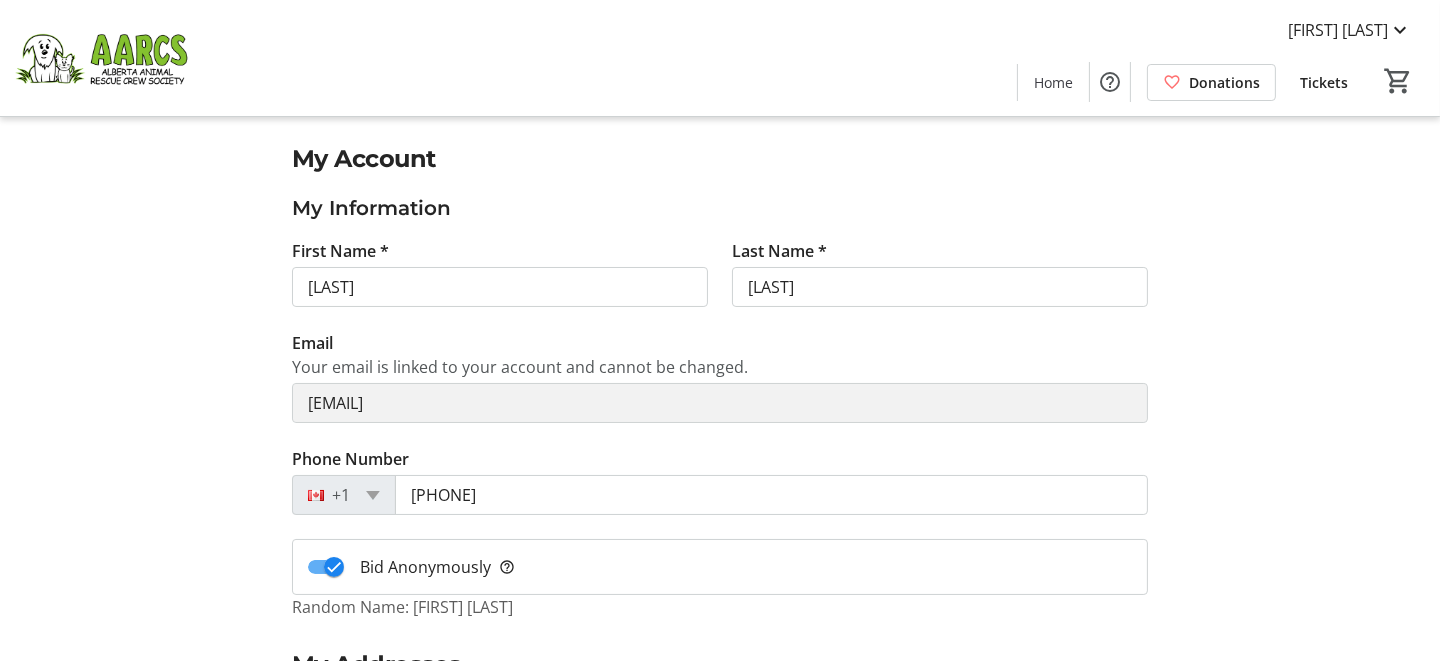 click on "Donations" 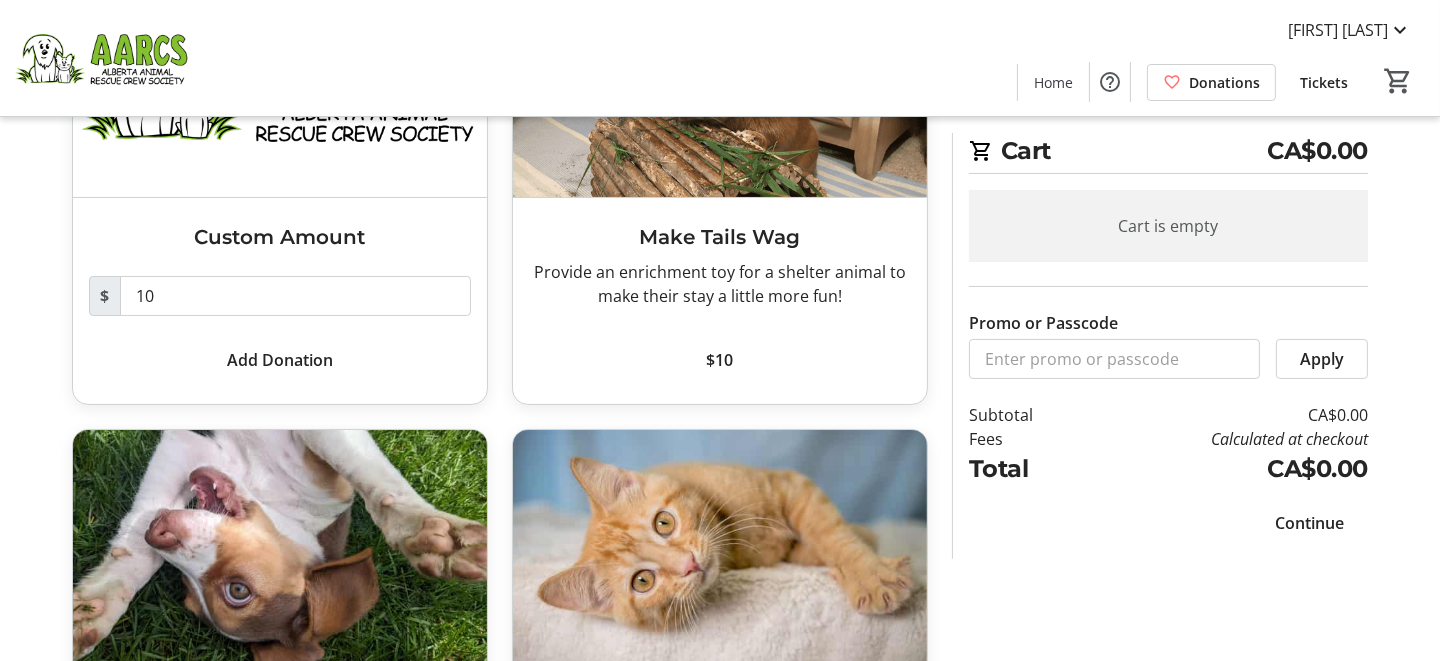 scroll, scrollTop: 0, scrollLeft: 0, axis: both 